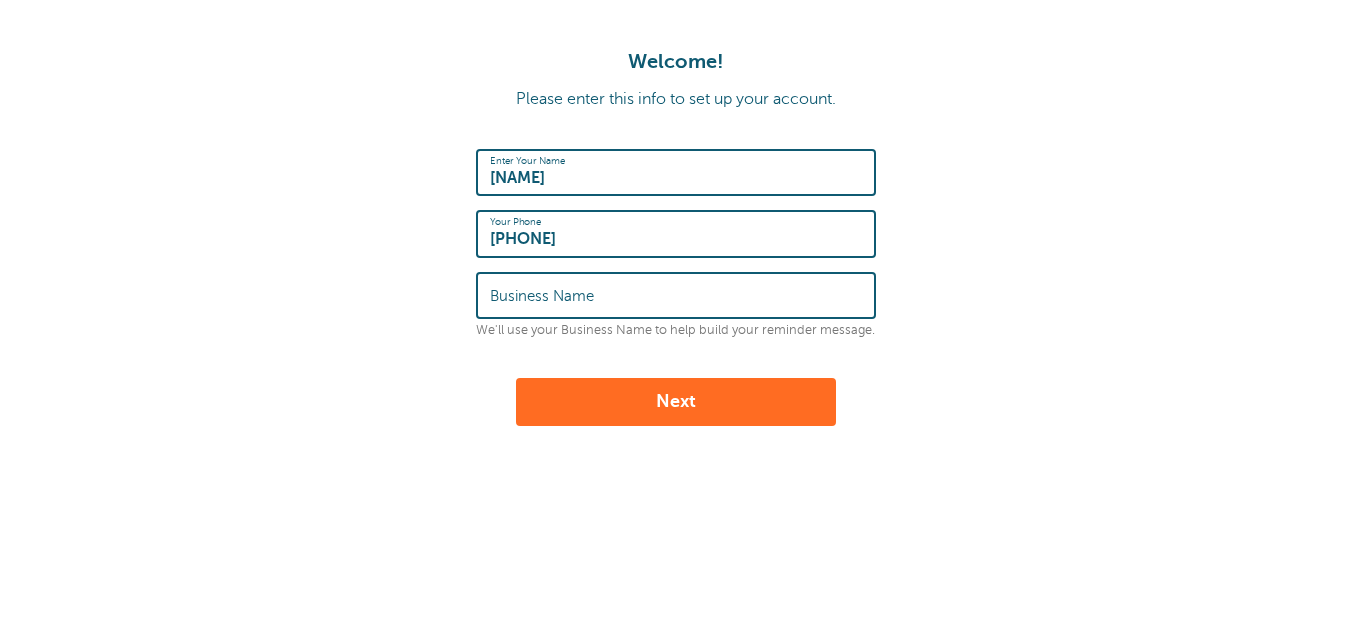 scroll, scrollTop: 0, scrollLeft: 0, axis: both 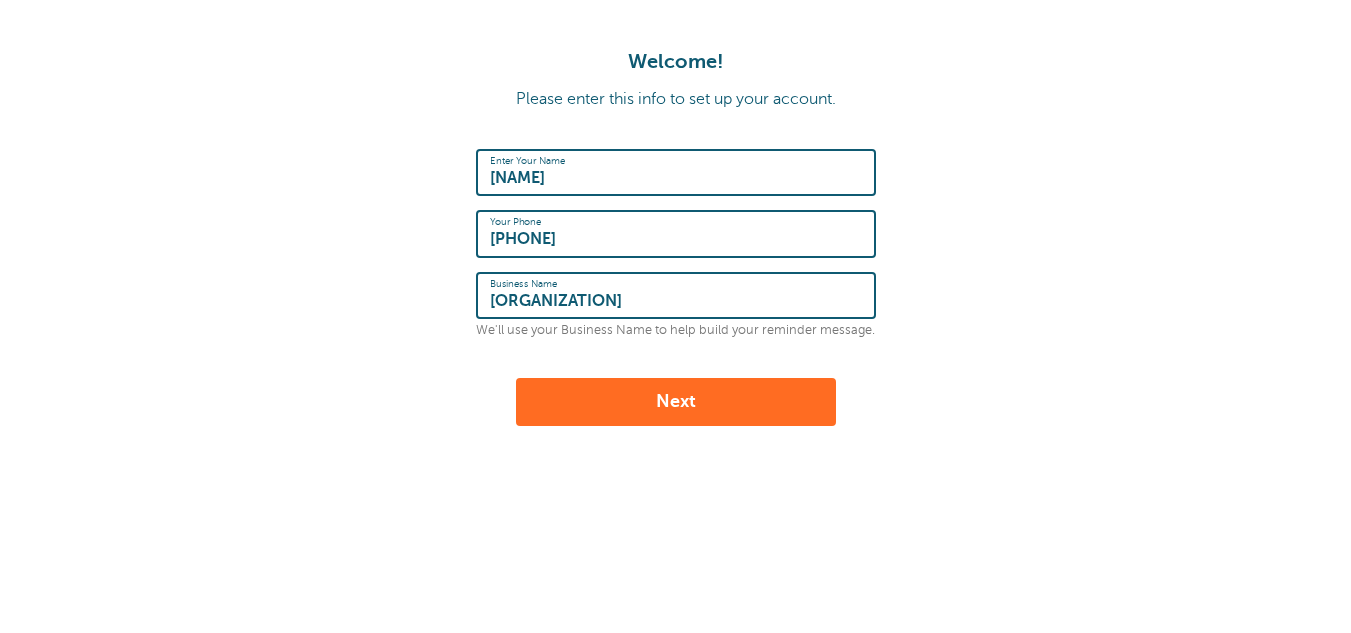 type on "Catawba Valley Psychological Assoc." 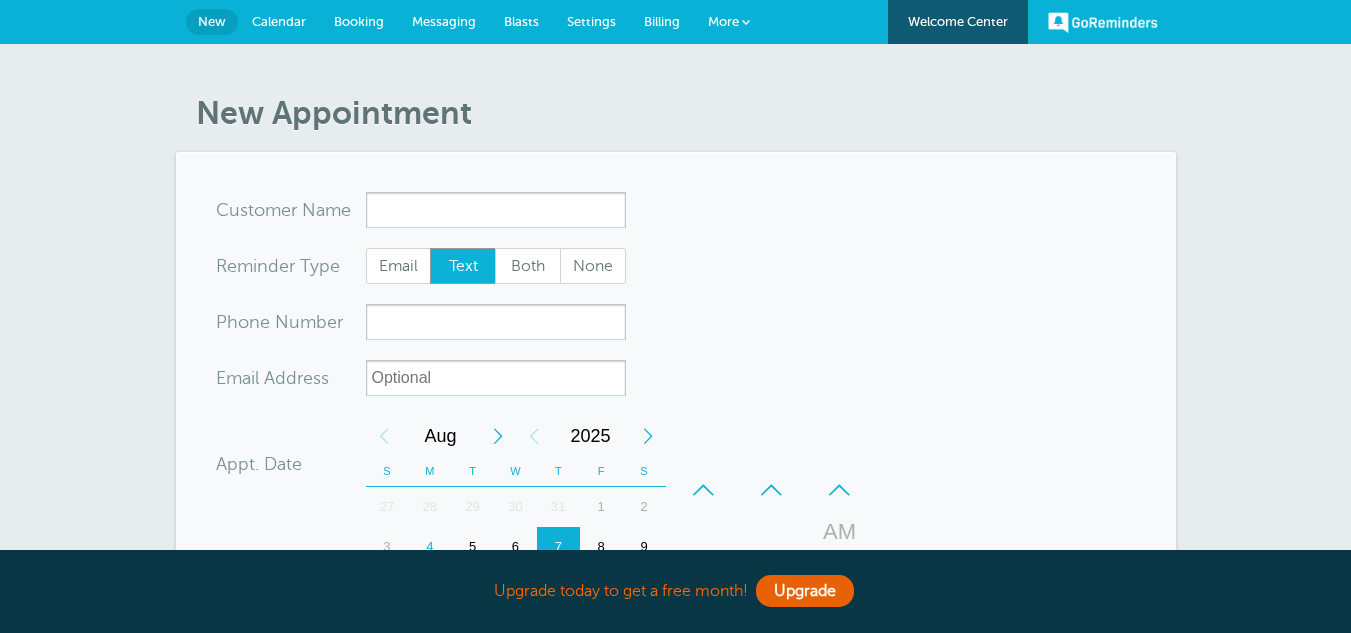 scroll, scrollTop: 0, scrollLeft: 0, axis: both 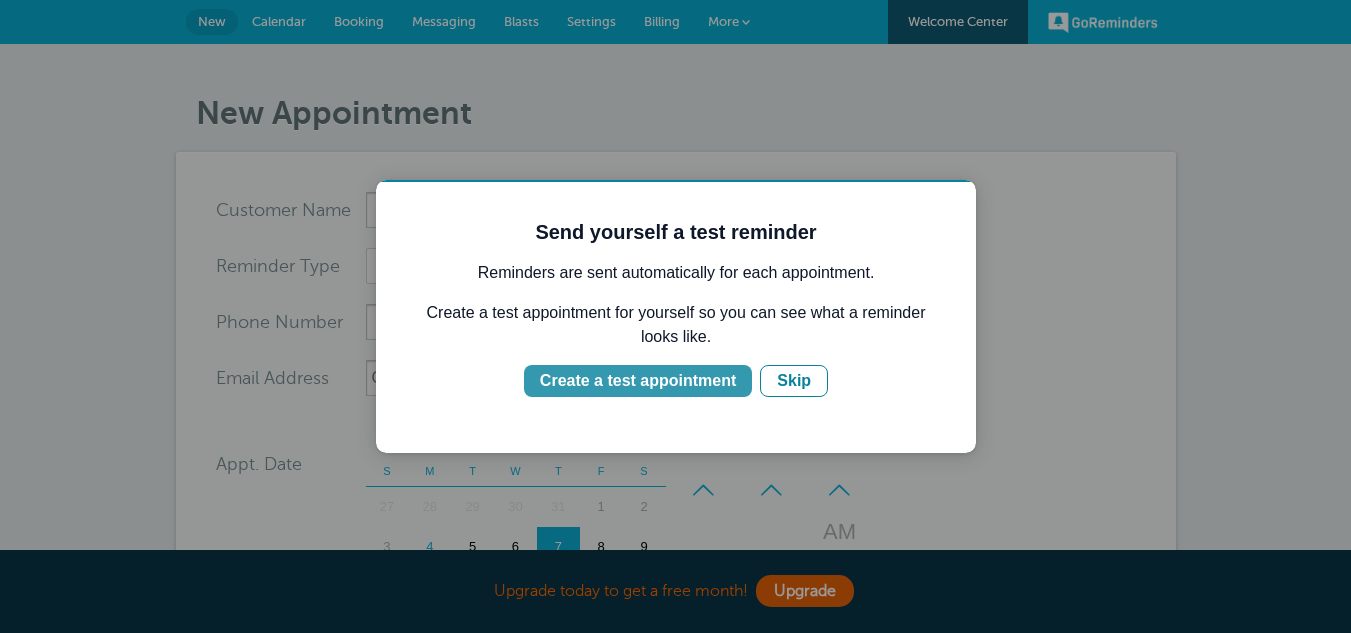click on "Create a test appointment" at bounding box center [638, 381] 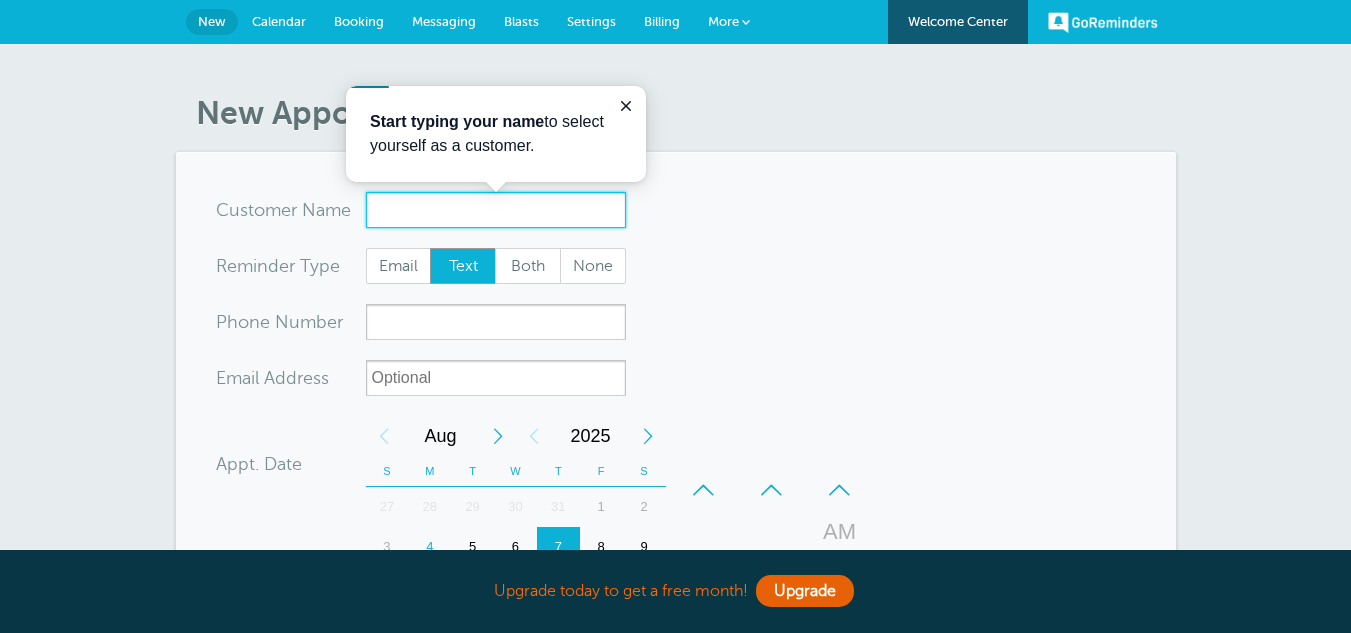 scroll, scrollTop: 0, scrollLeft: 0, axis: both 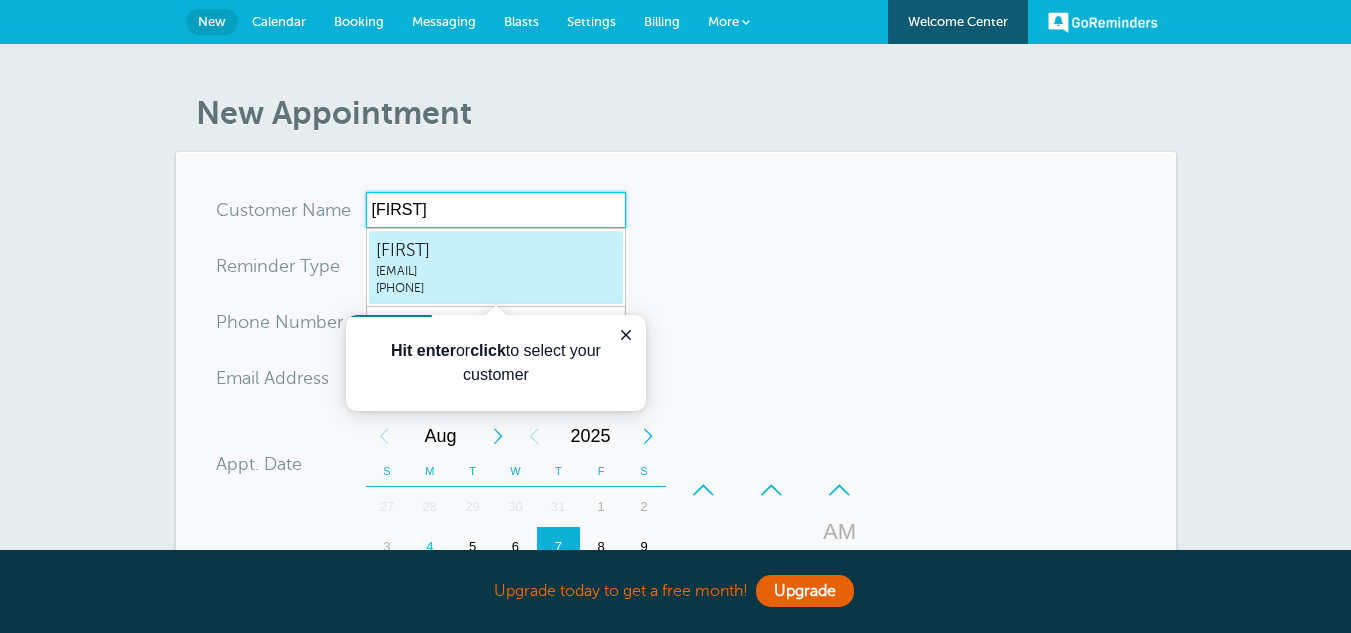 click on "Joyce" at bounding box center (496, 250) 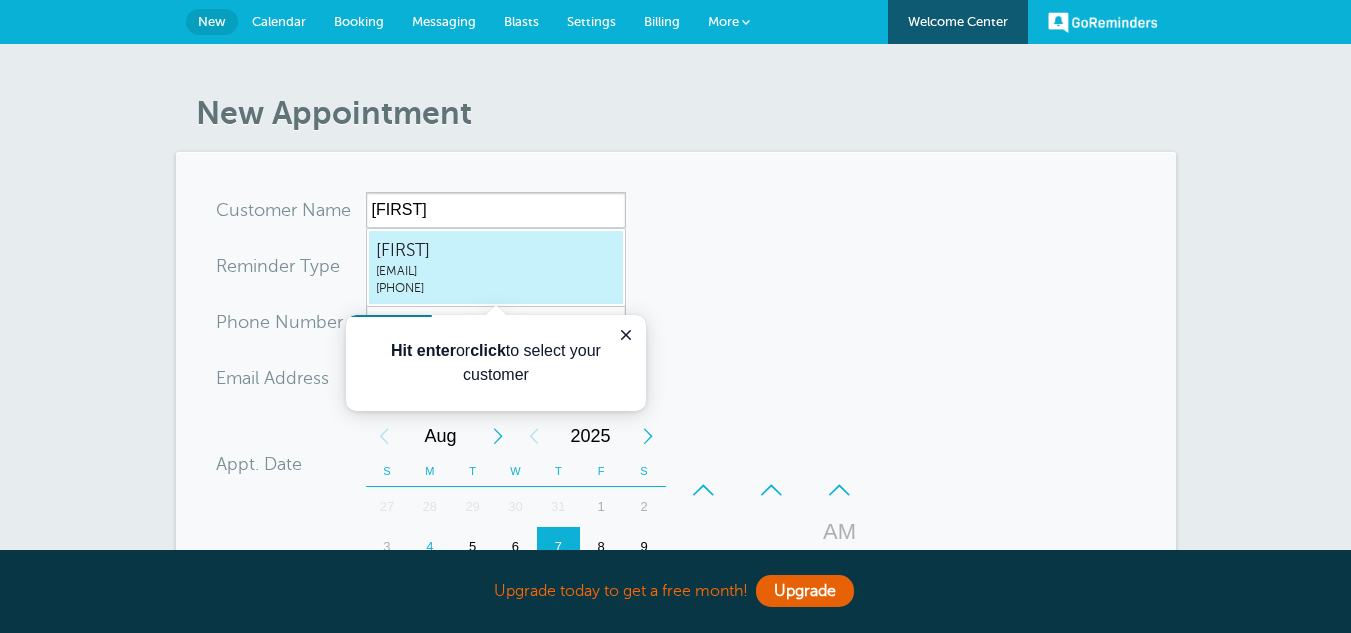 type on "Joycejmblackburn9@gmail.com3365803162" 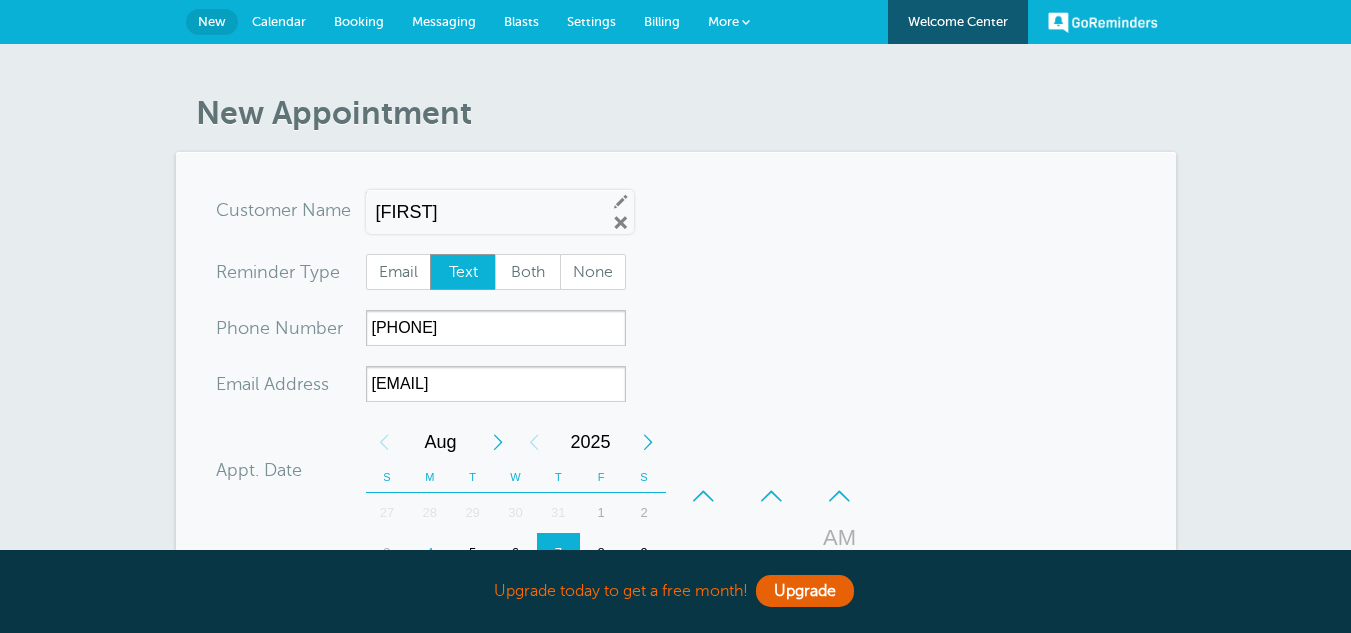 scroll, scrollTop: 730, scrollLeft: 0, axis: vertical 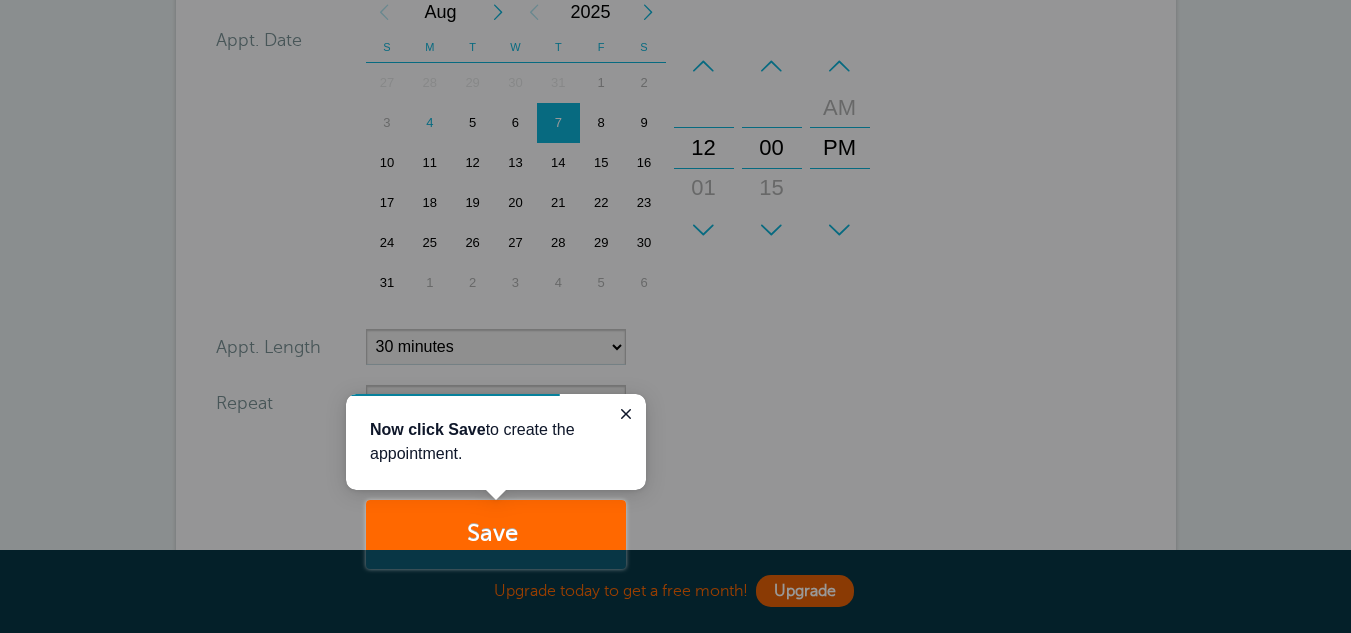 click at bounding box center [989, 284] 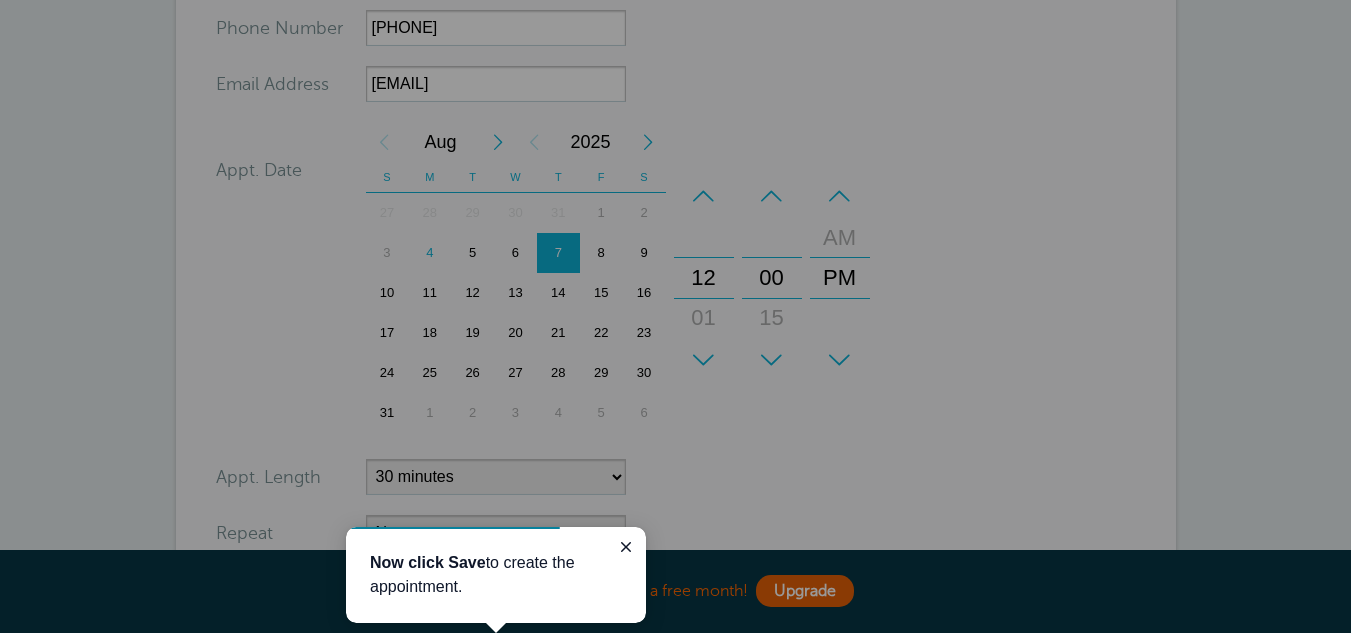 scroll, scrollTop: 30, scrollLeft: 0, axis: vertical 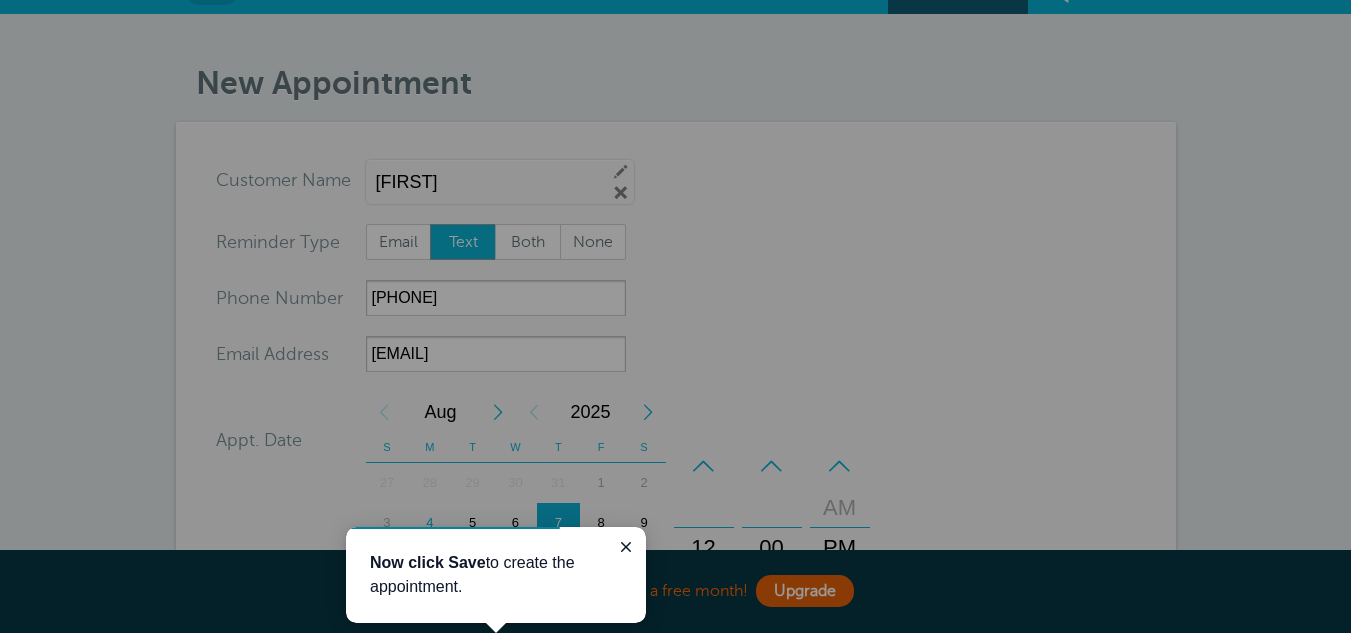 click at bounding box center (989, 484) 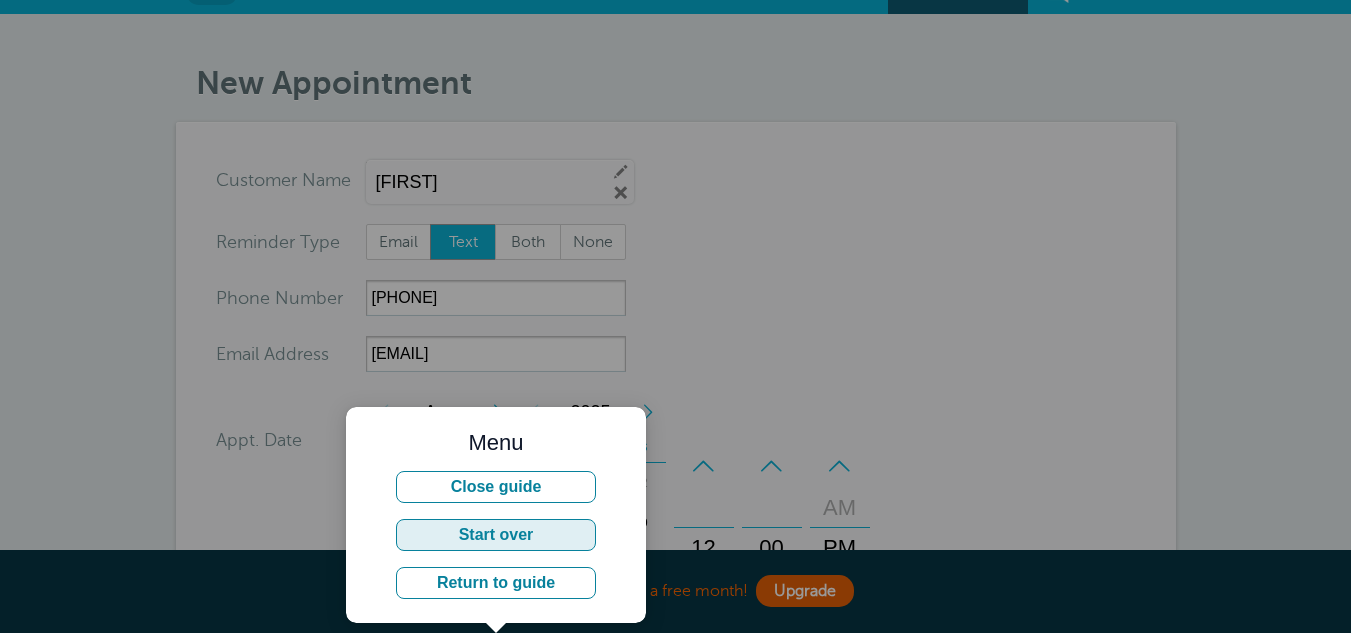 click on "Start over" at bounding box center (496, 535) 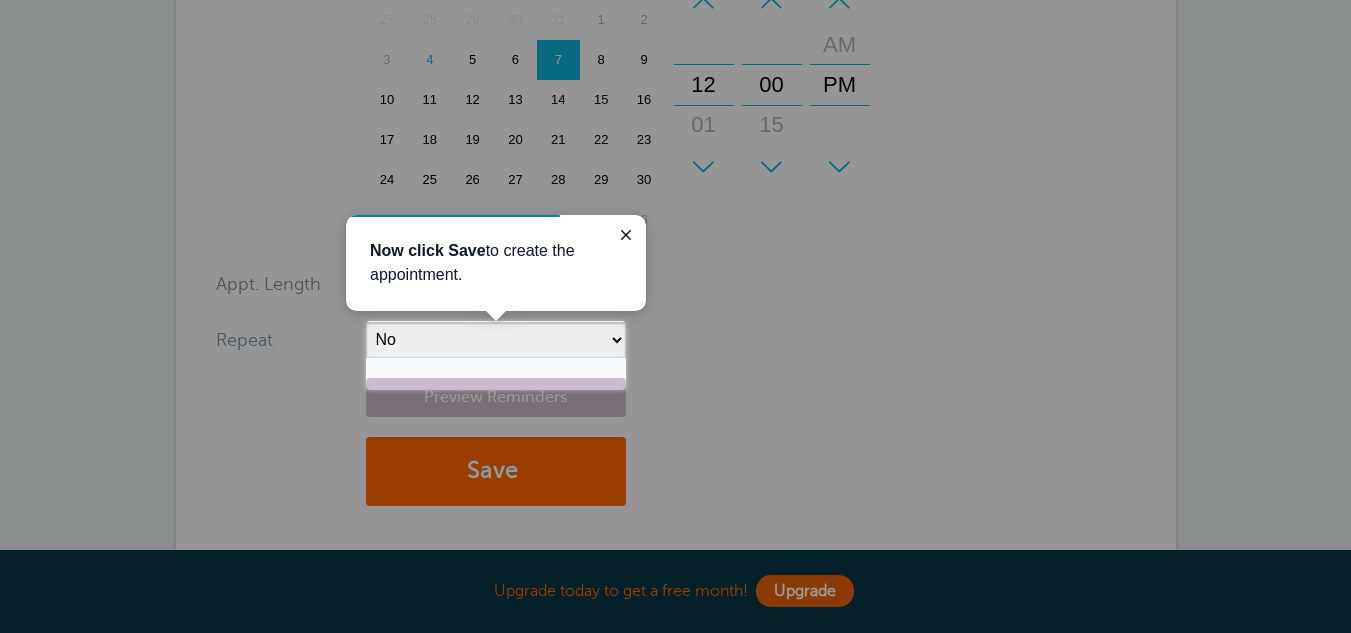 scroll, scrollTop: 630, scrollLeft: 0, axis: vertical 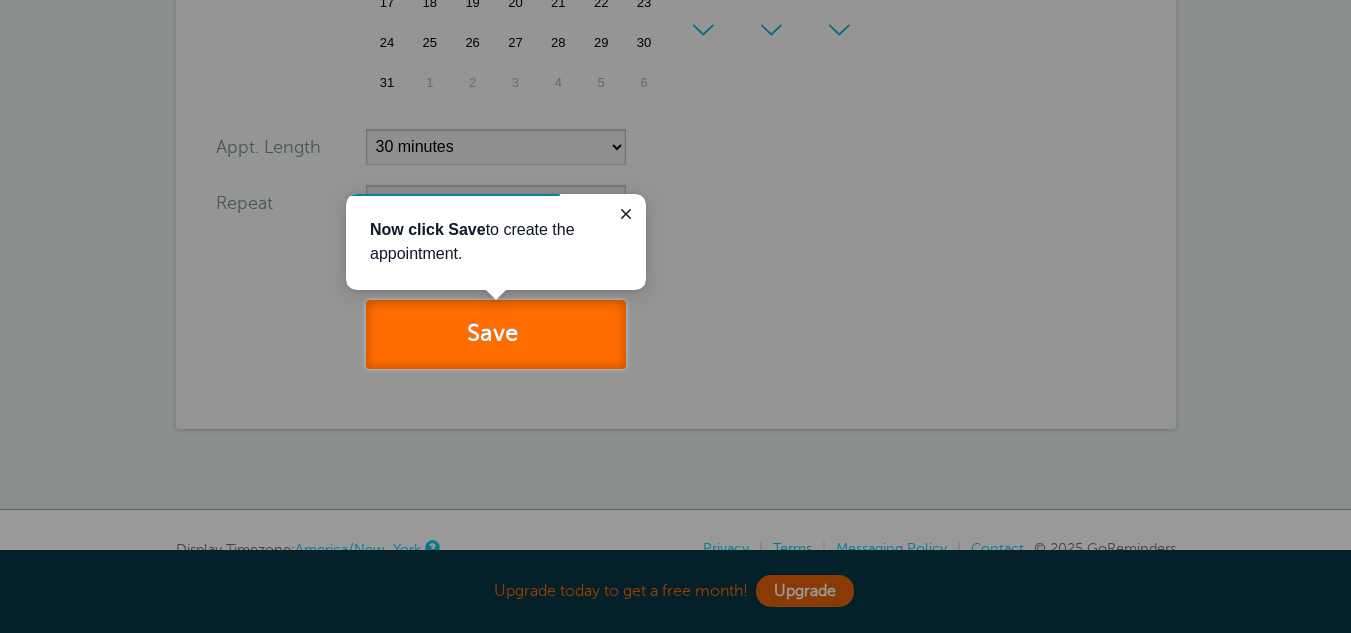 click on "Save" at bounding box center (496, 334) 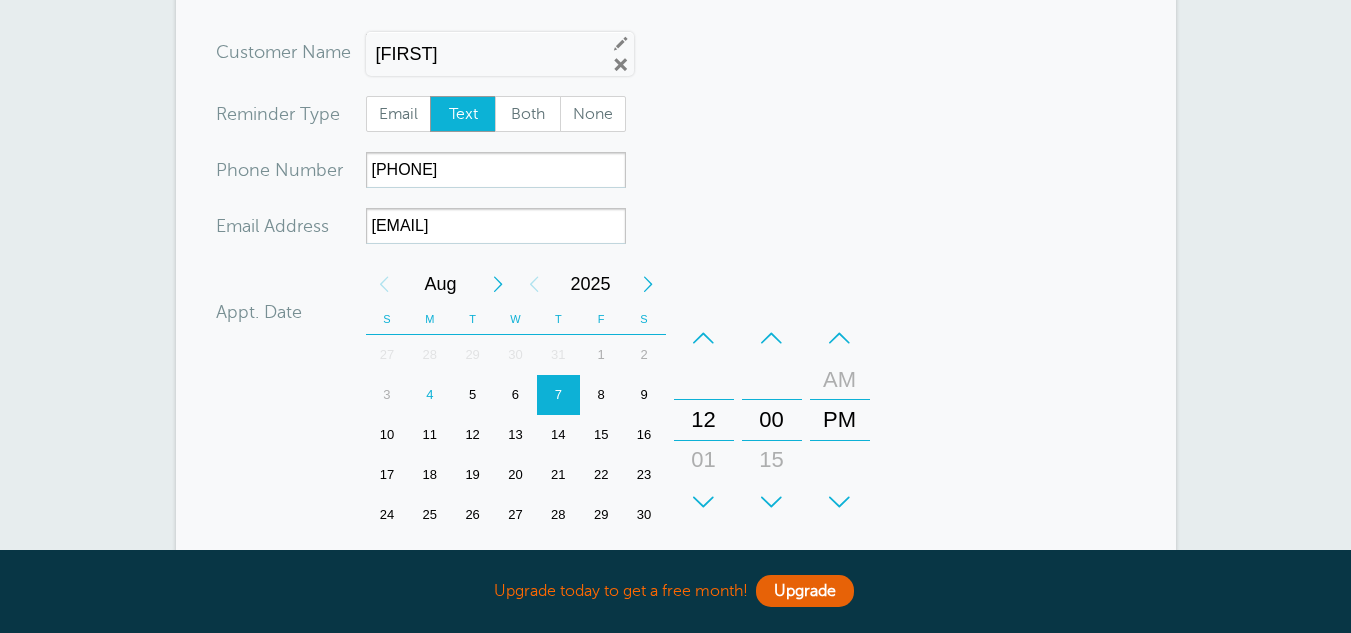 scroll, scrollTop: 130, scrollLeft: 0, axis: vertical 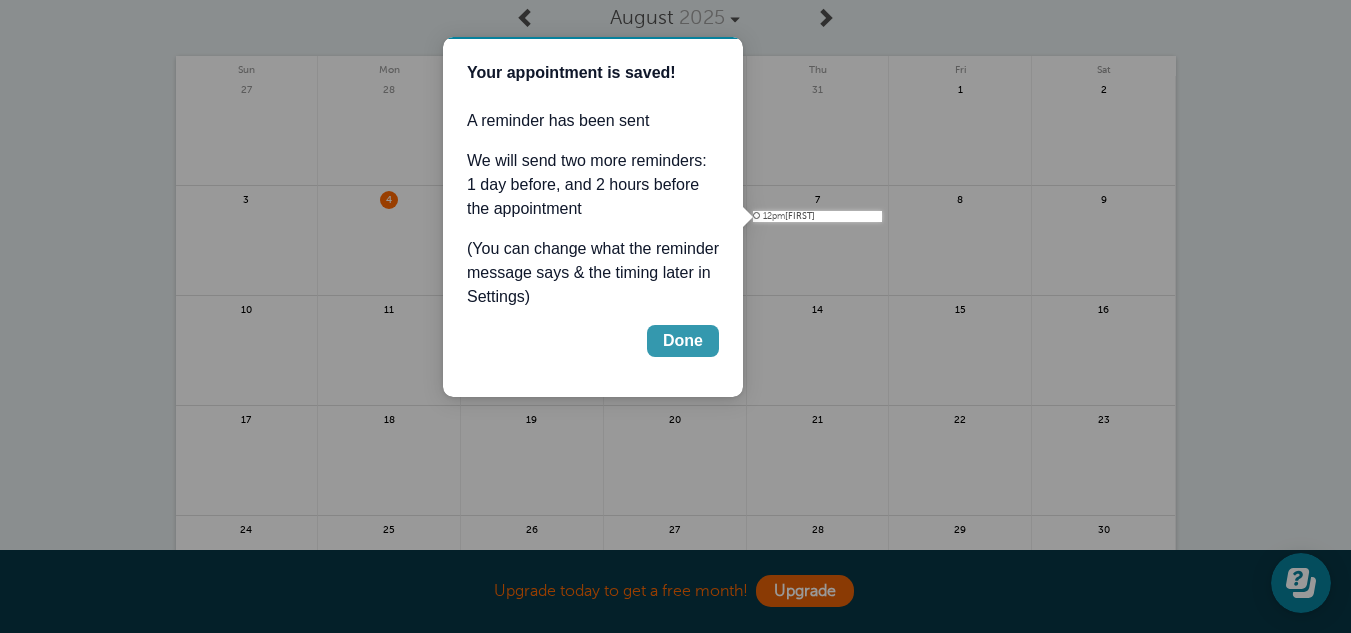 click on "Done" at bounding box center (683, 341) 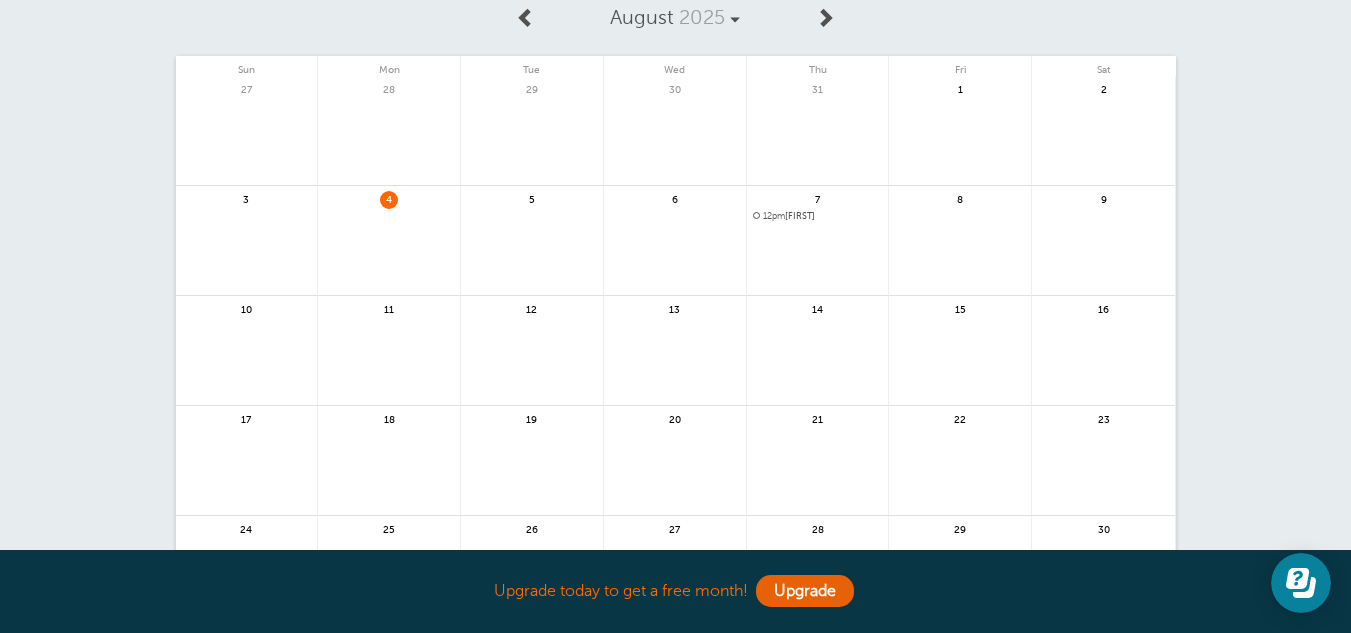 scroll, scrollTop: 0, scrollLeft: 0, axis: both 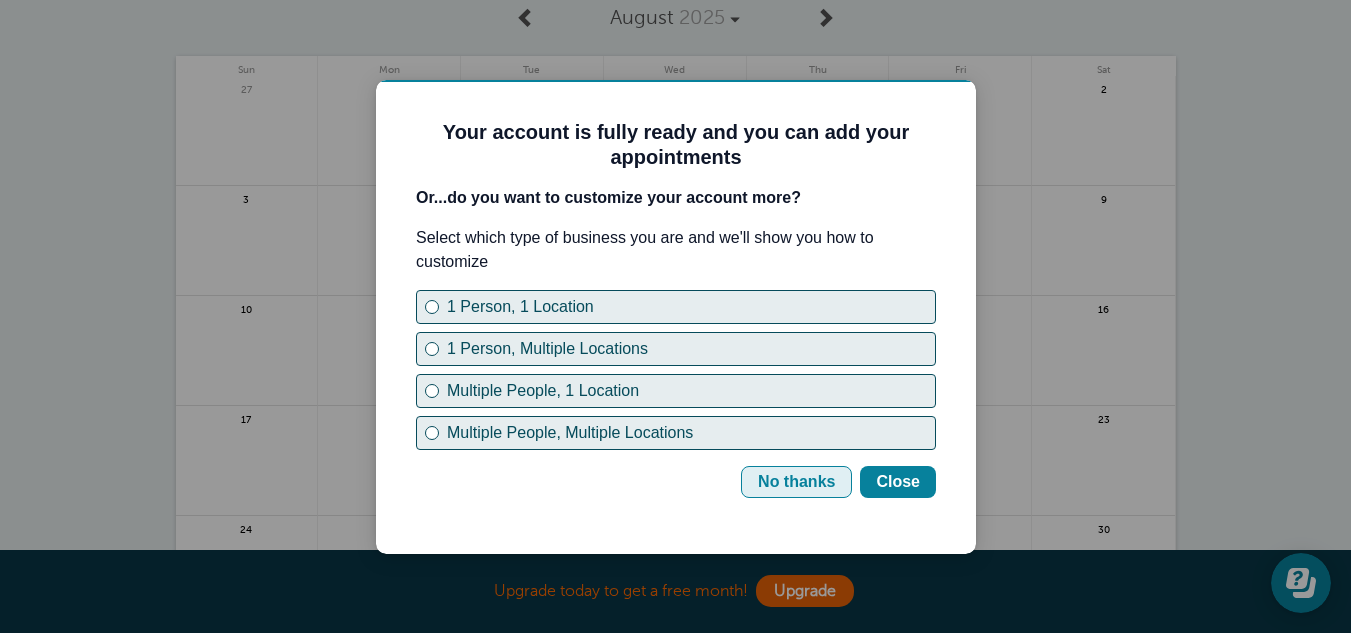 click on "No thanks" at bounding box center (796, 482) 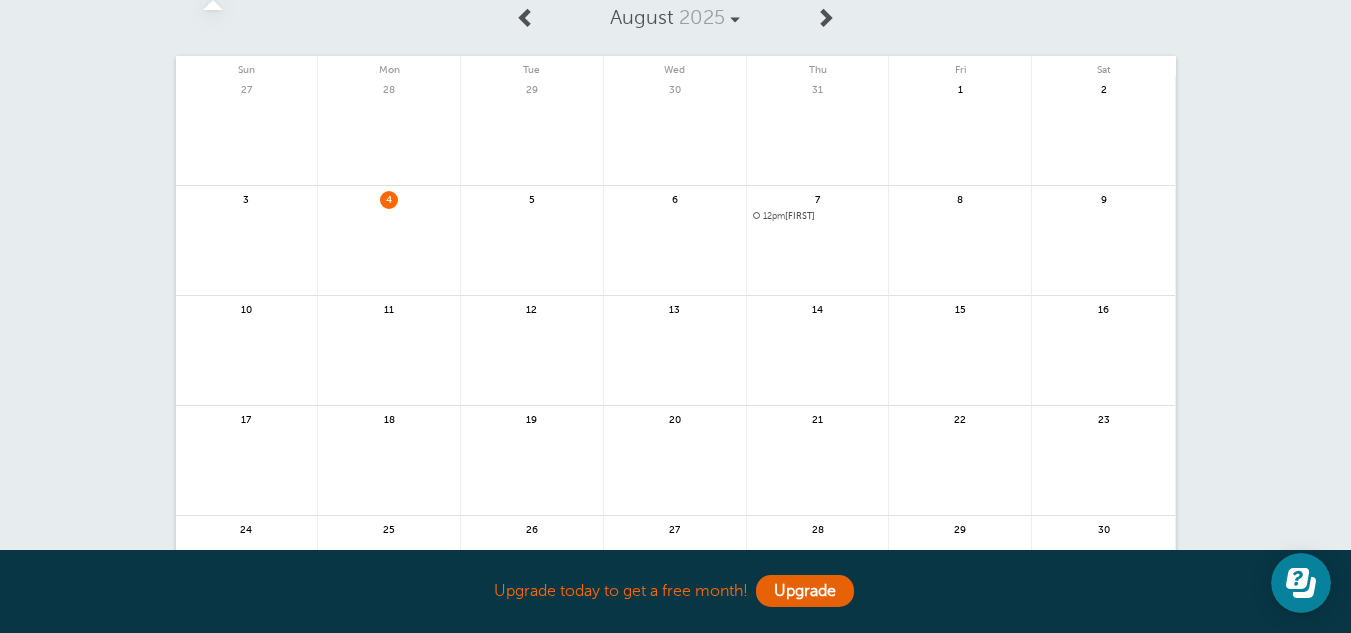 scroll, scrollTop: 148, scrollLeft: 0, axis: vertical 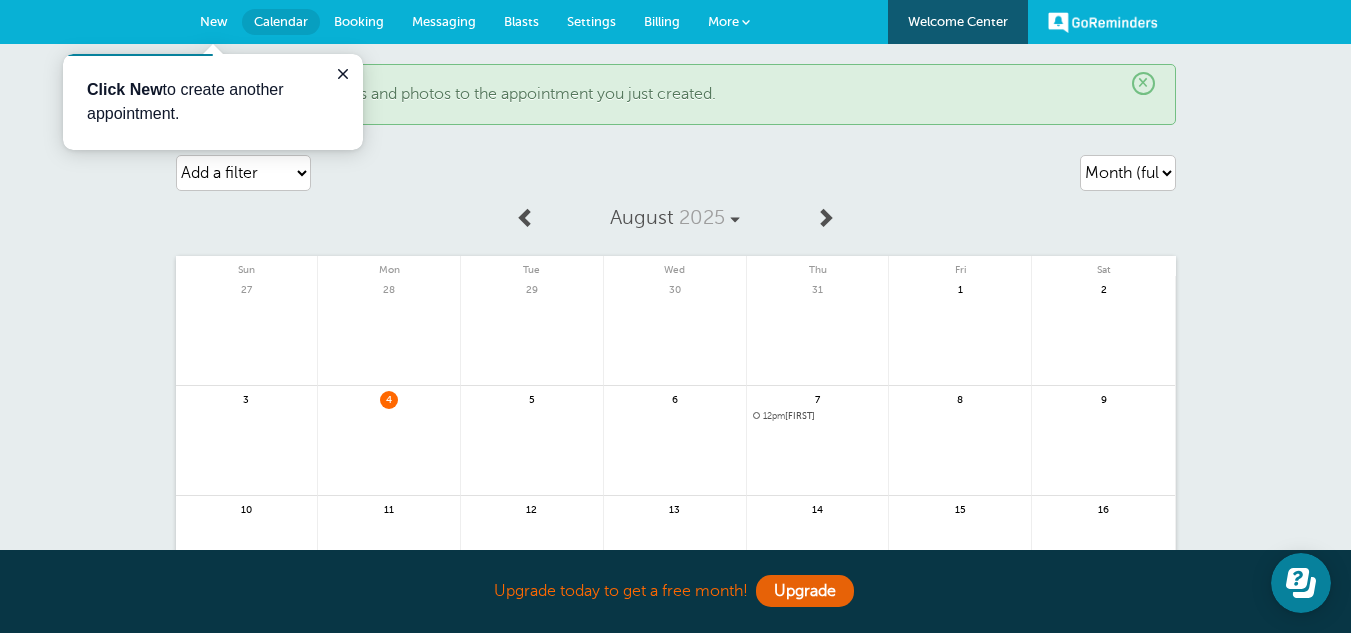 click on "GoReminders" at bounding box center (1103, 22) 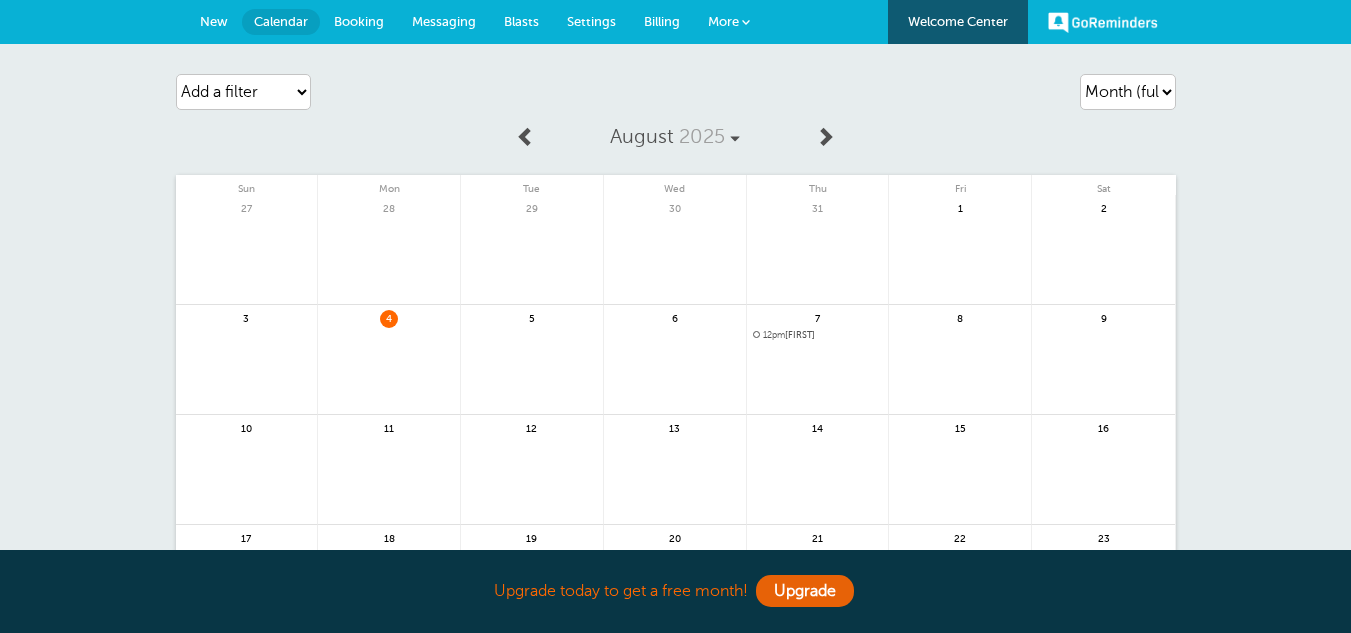 scroll, scrollTop: 0, scrollLeft: 0, axis: both 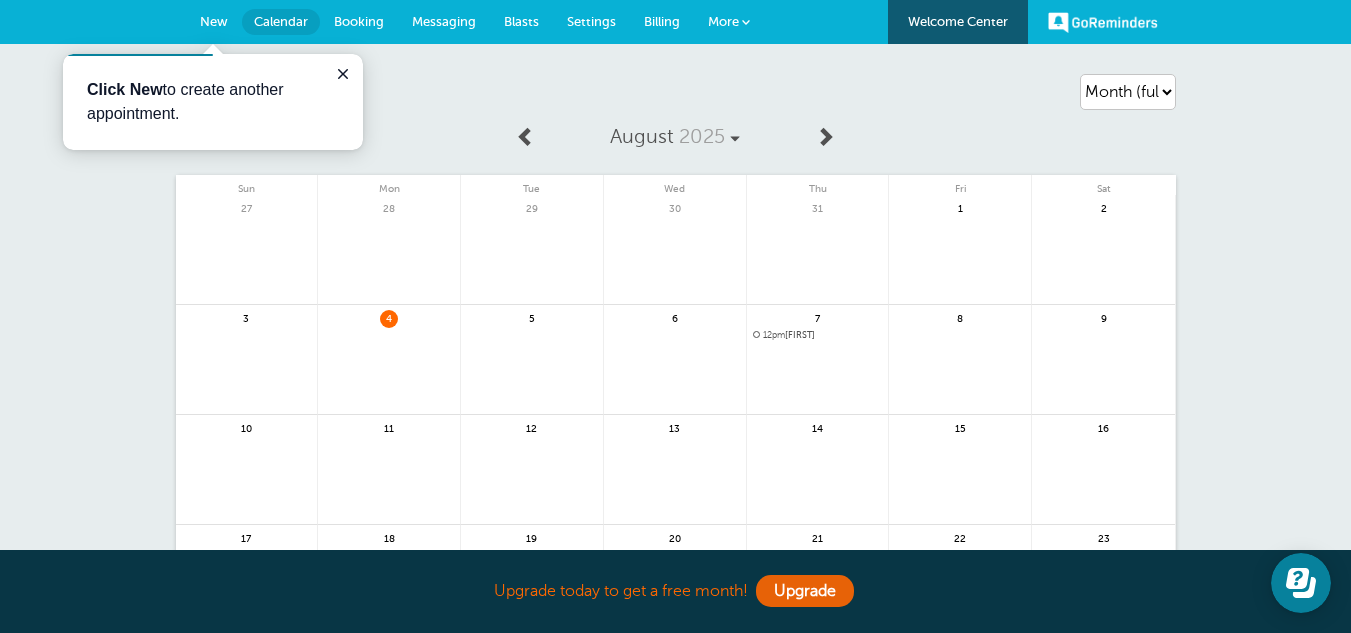 click on "New" at bounding box center (214, 21) 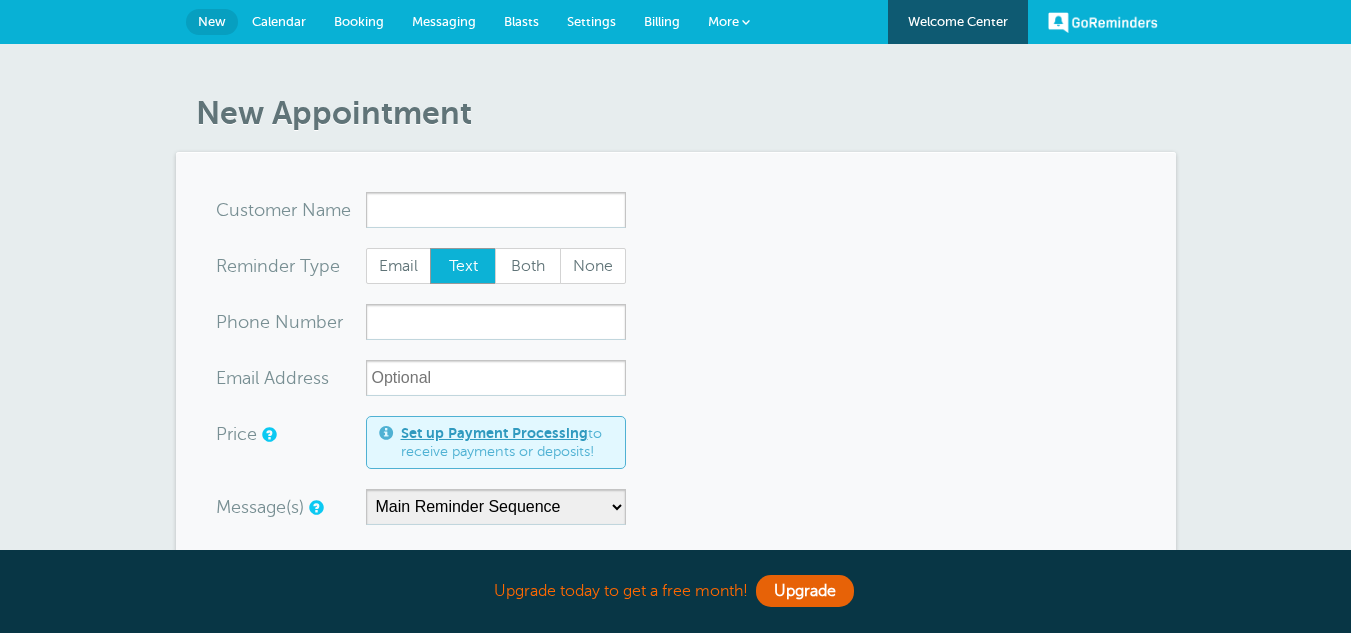 scroll, scrollTop: 0, scrollLeft: 0, axis: both 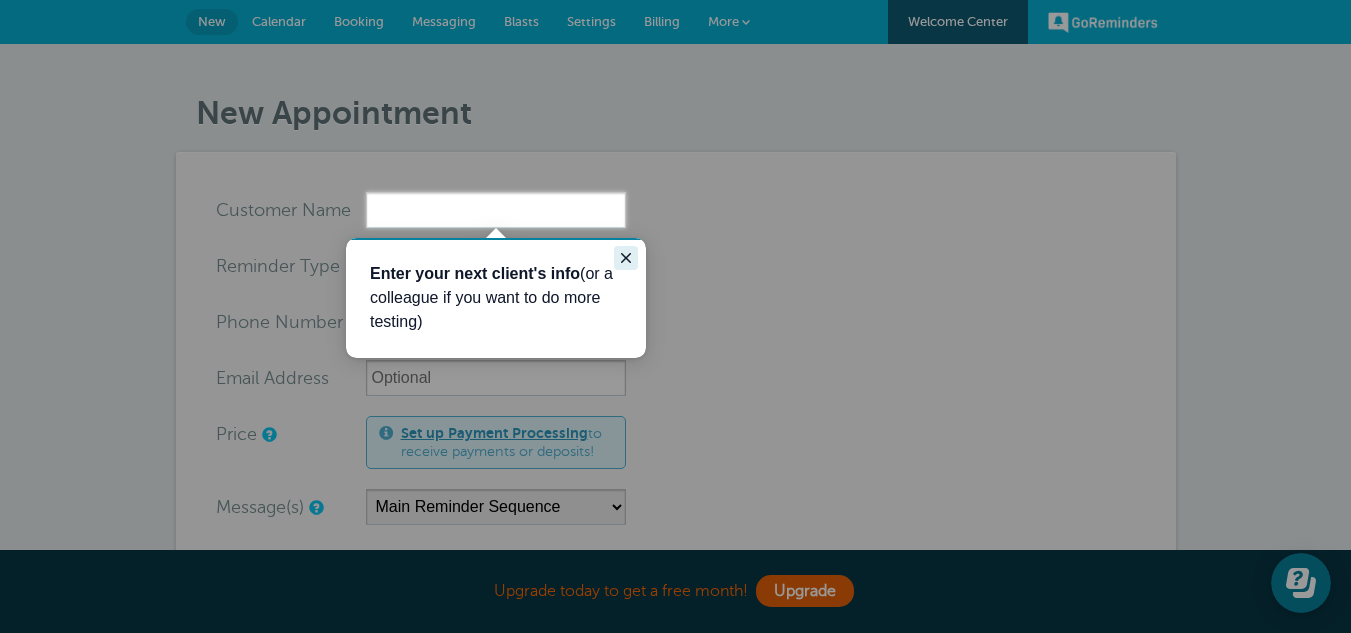 click 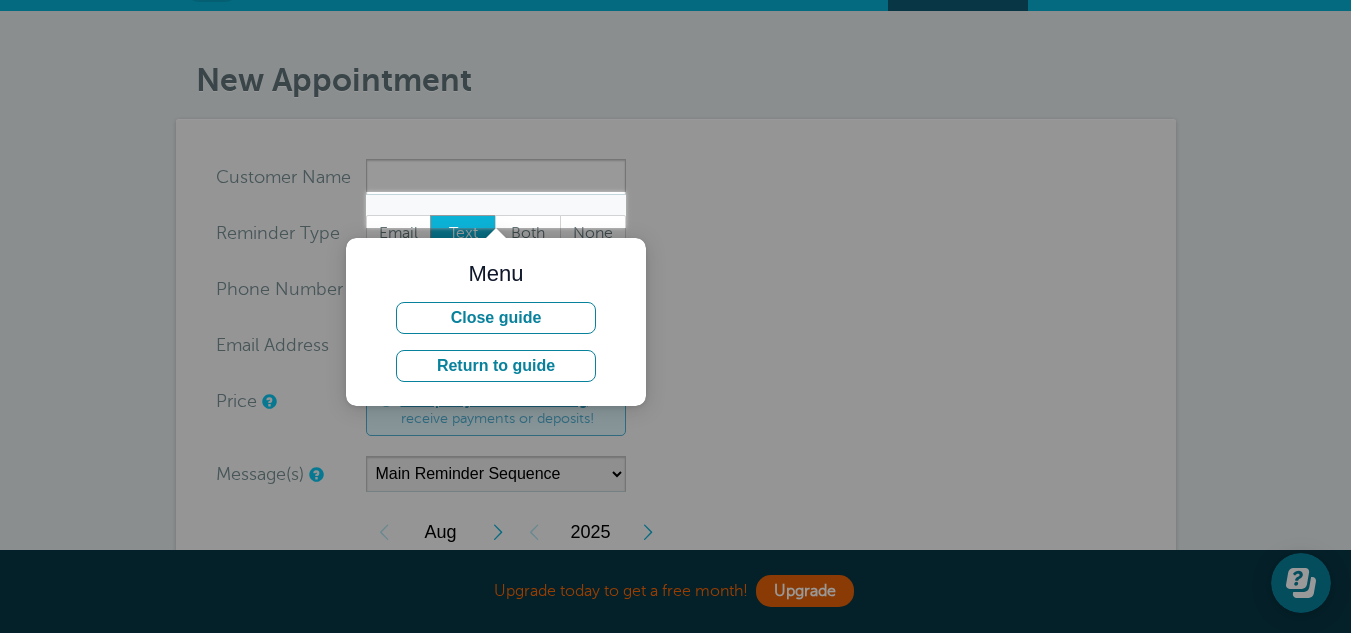 scroll, scrollTop: 0, scrollLeft: 0, axis: both 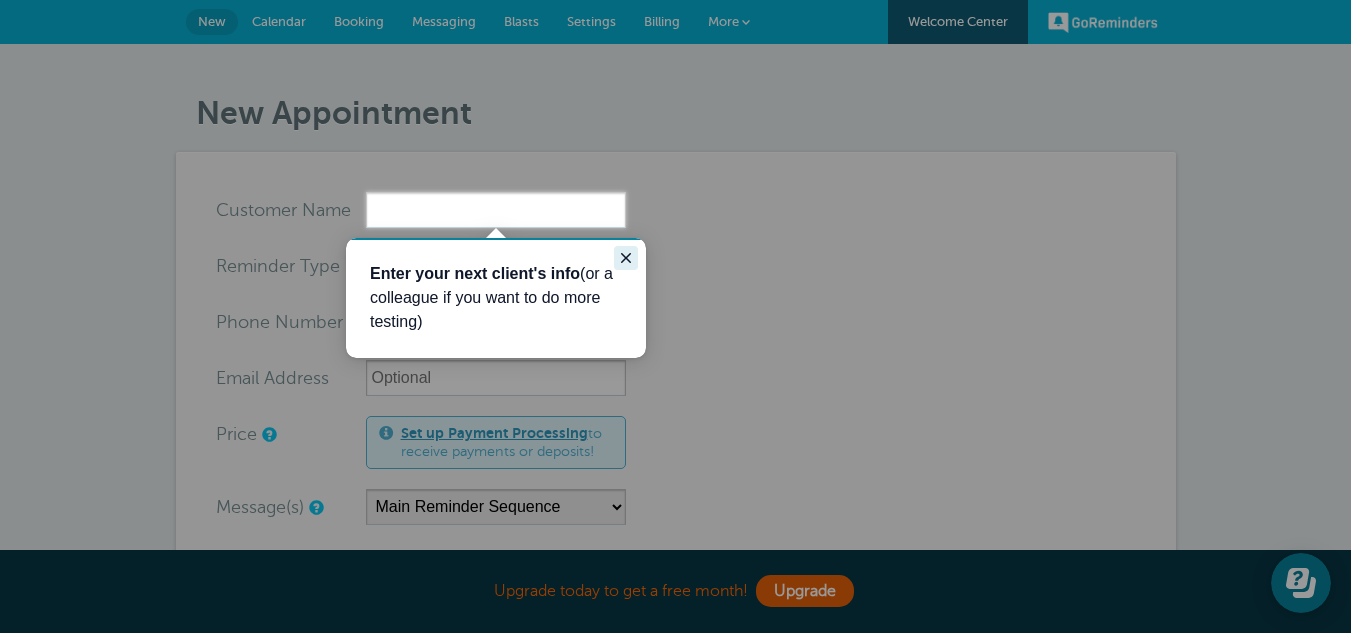 click 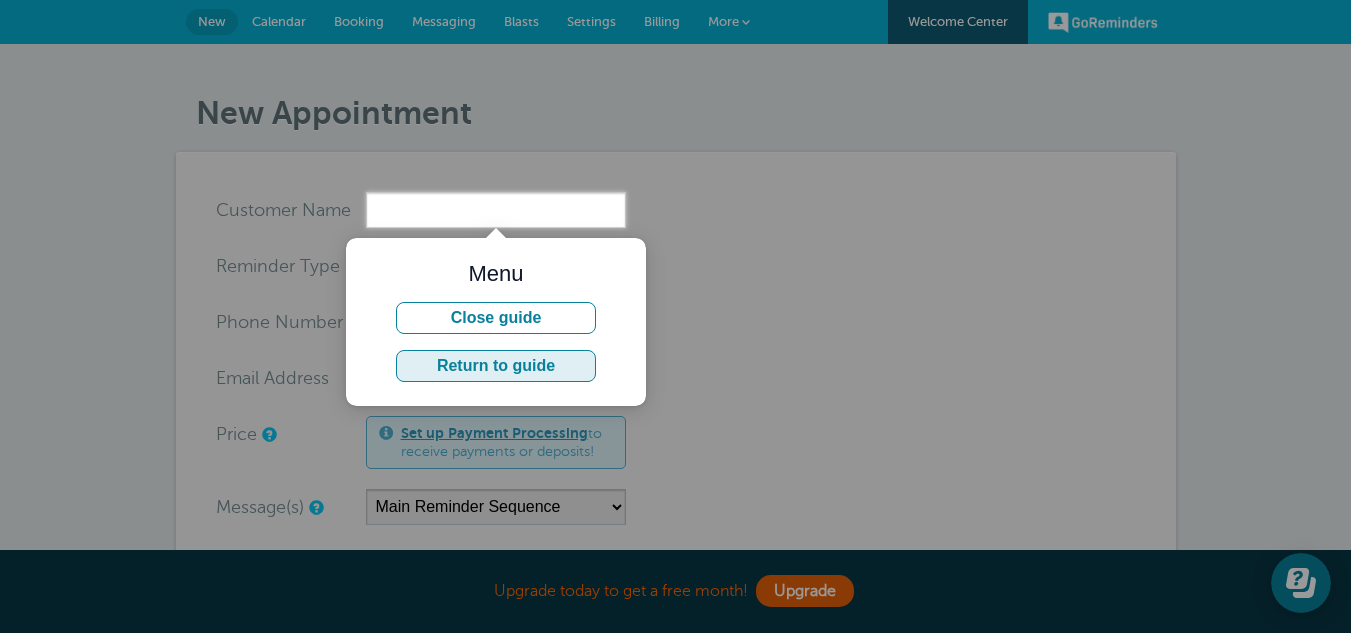click on "Return to guide" at bounding box center (496, 366) 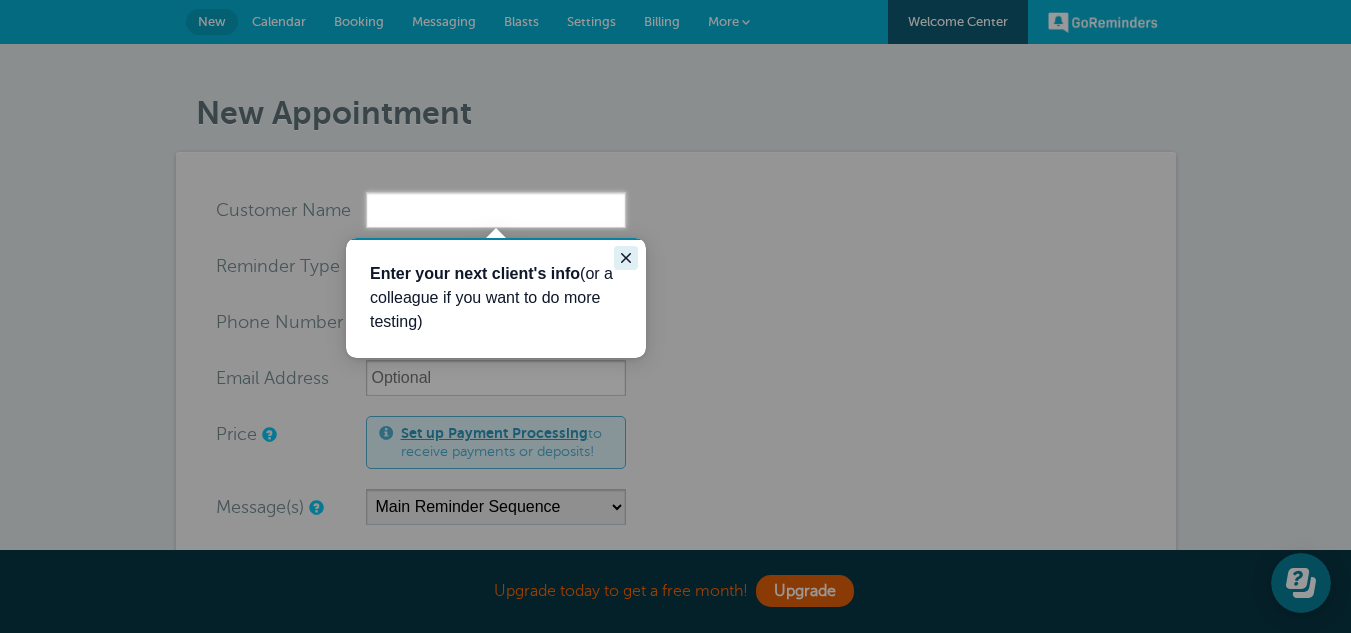 click 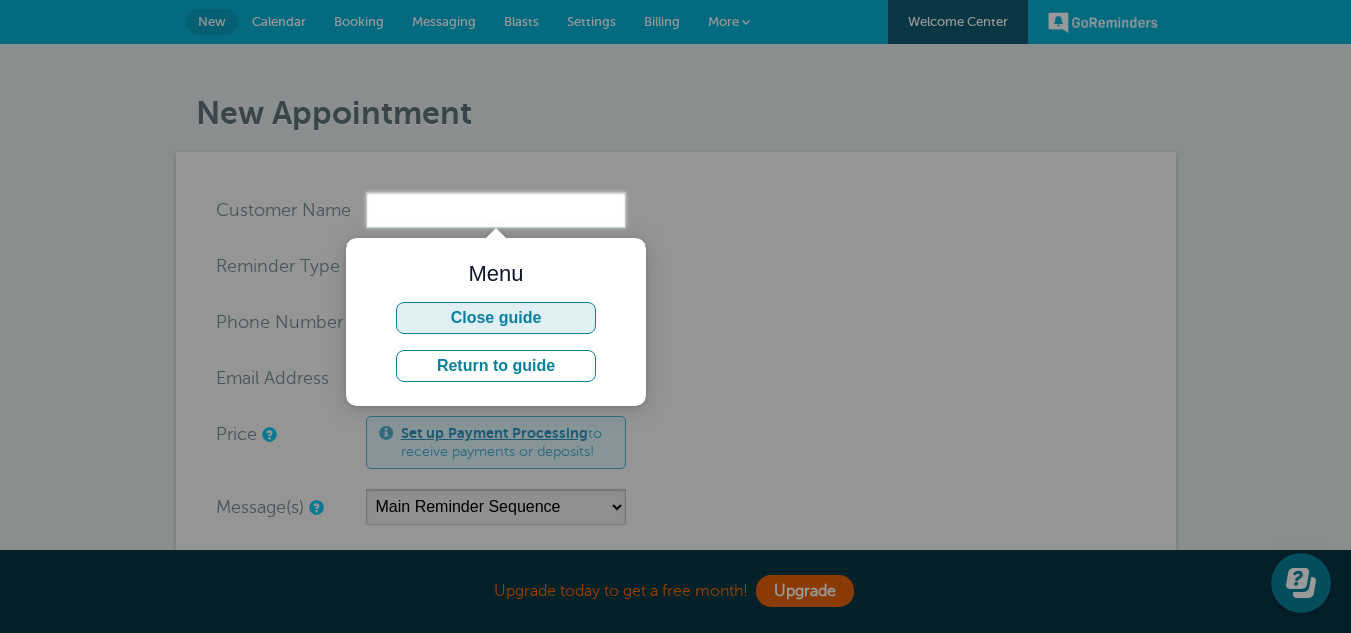 click on "Close guide" at bounding box center (496, 318) 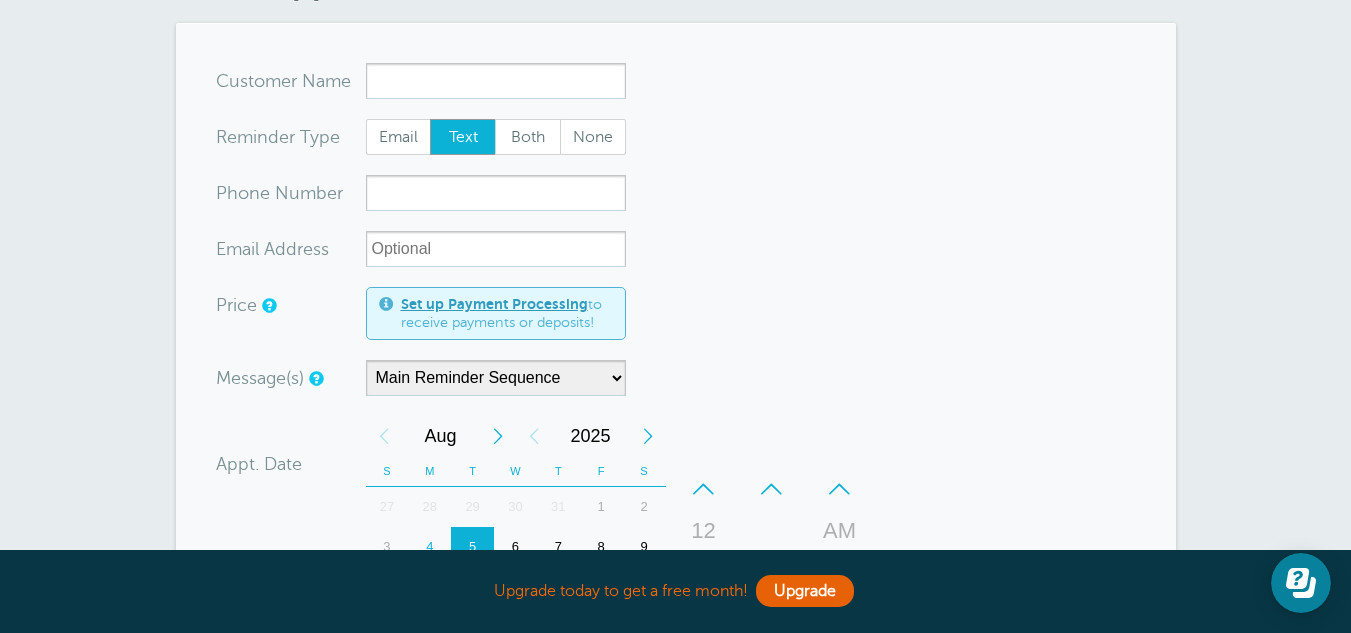 scroll, scrollTop: 0, scrollLeft: 0, axis: both 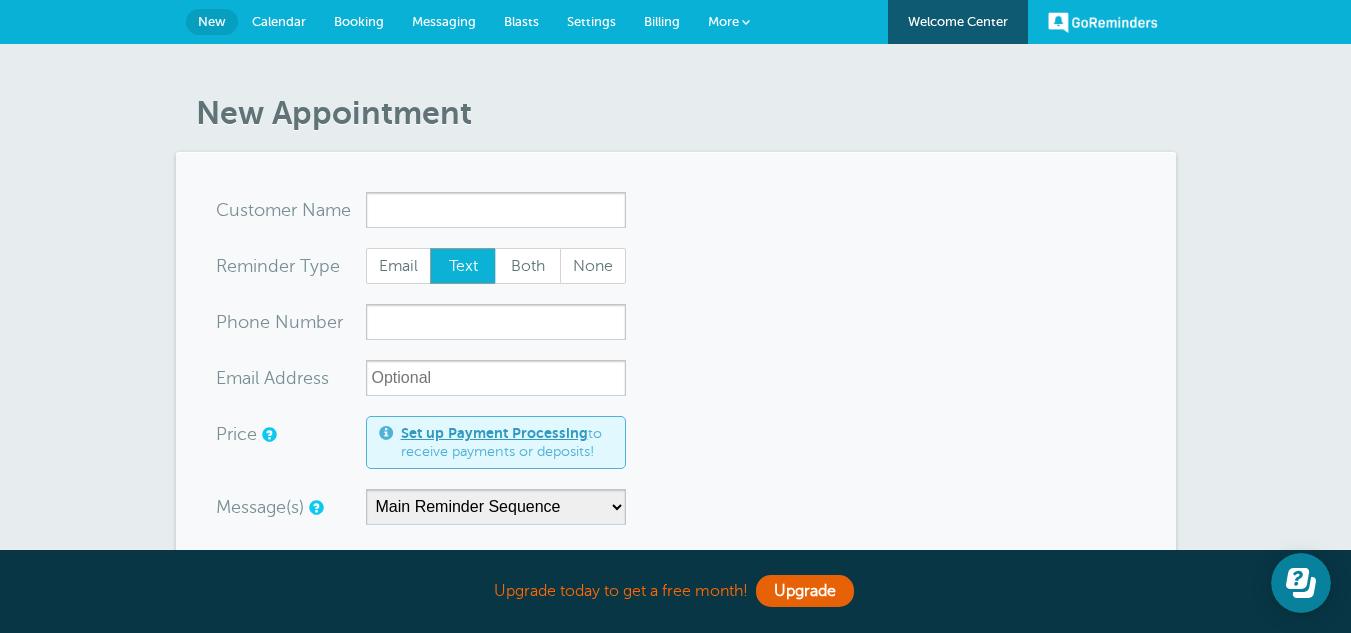 click on "Calendar" at bounding box center (279, 21) 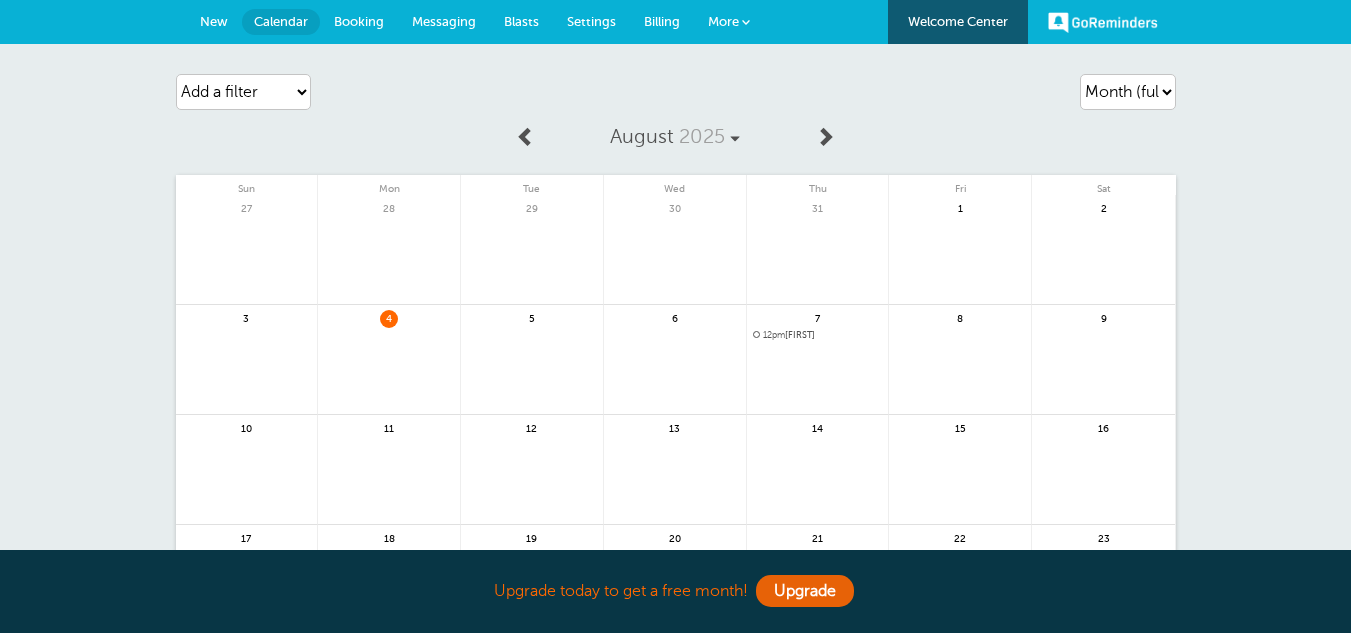 scroll, scrollTop: 0, scrollLeft: 0, axis: both 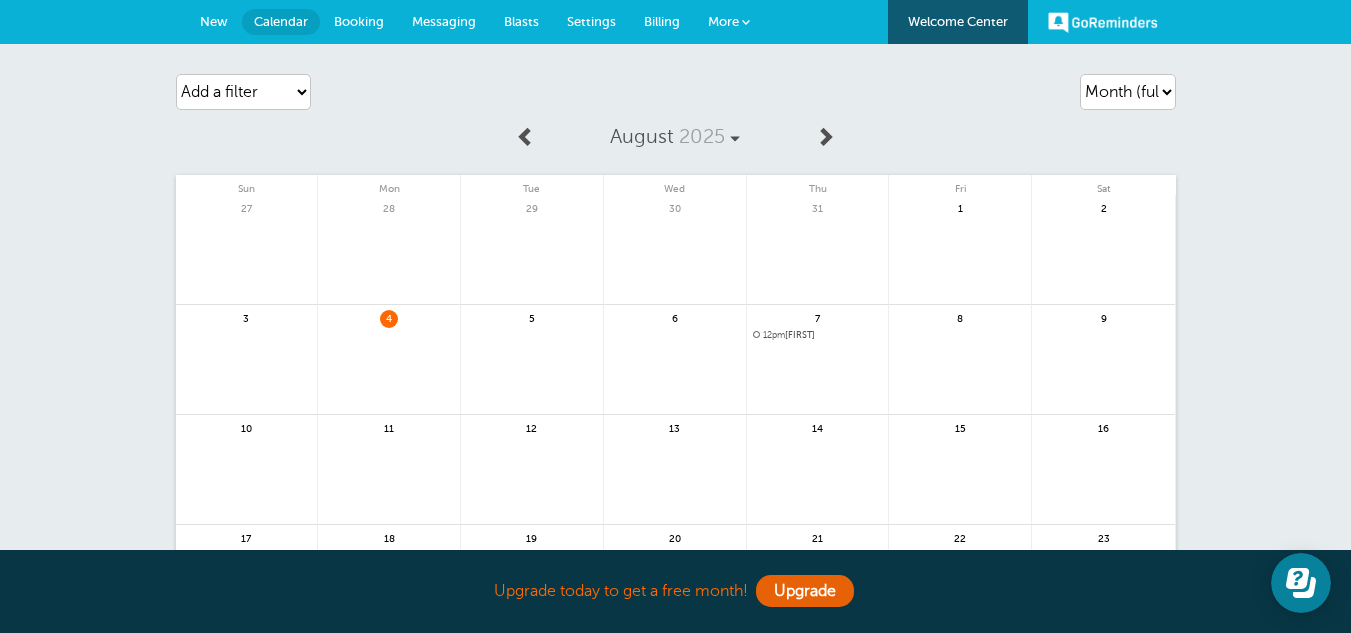 click on "Booking" at bounding box center [359, 21] 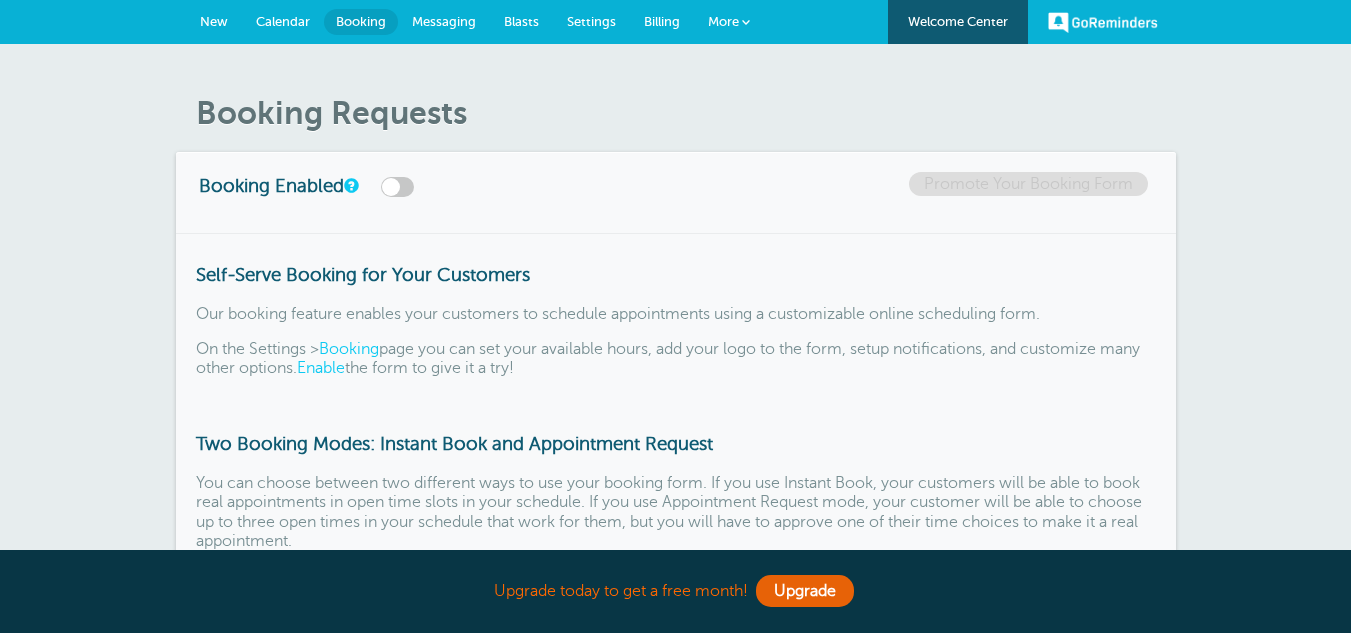 scroll, scrollTop: 0, scrollLeft: 0, axis: both 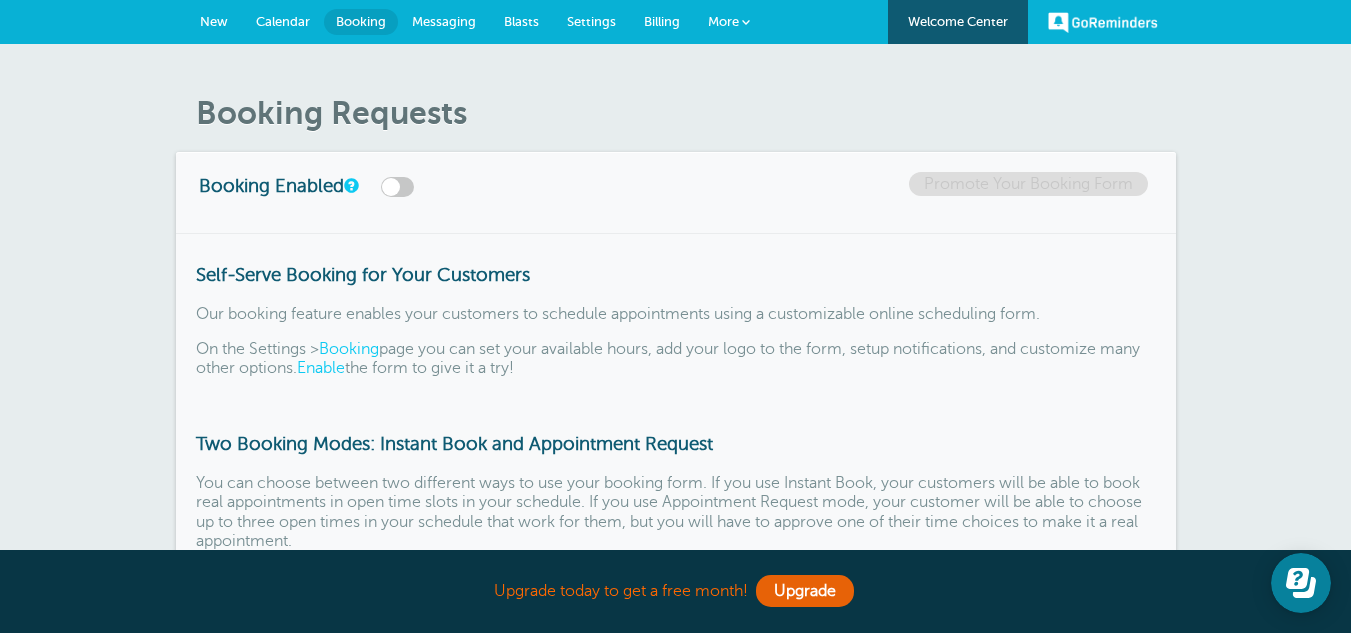 click on "Messaging" at bounding box center (444, 21) 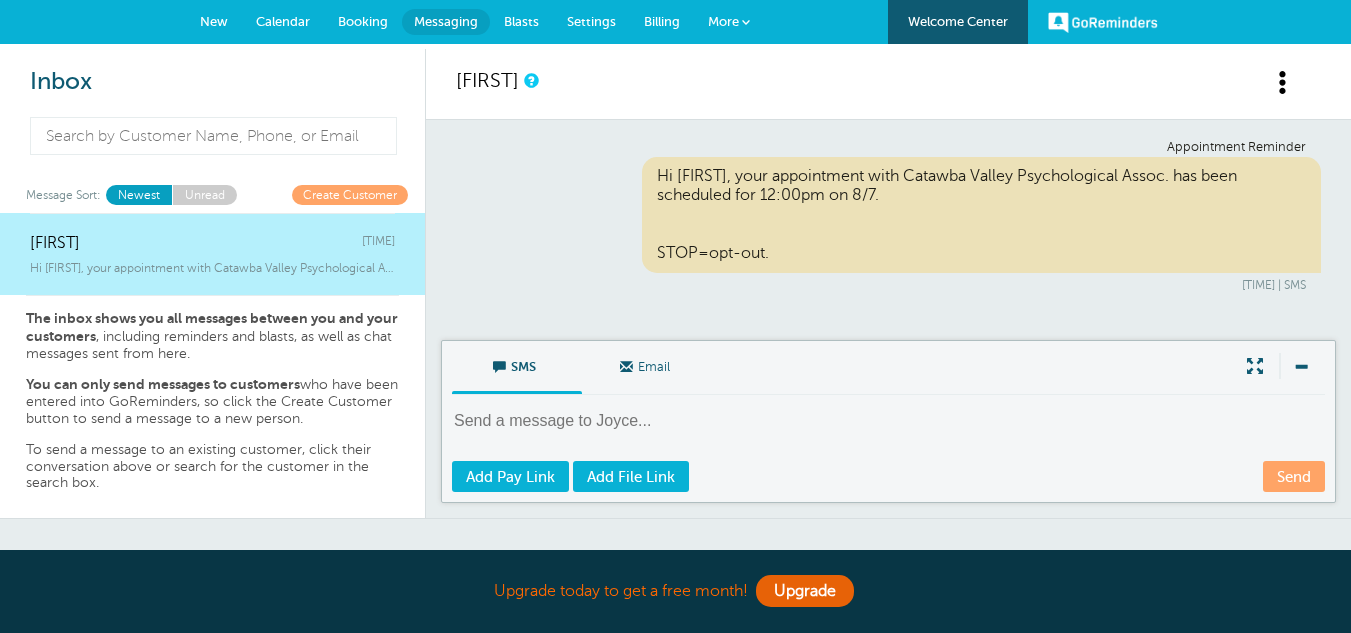 scroll, scrollTop: 0, scrollLeft: 0, axis: both 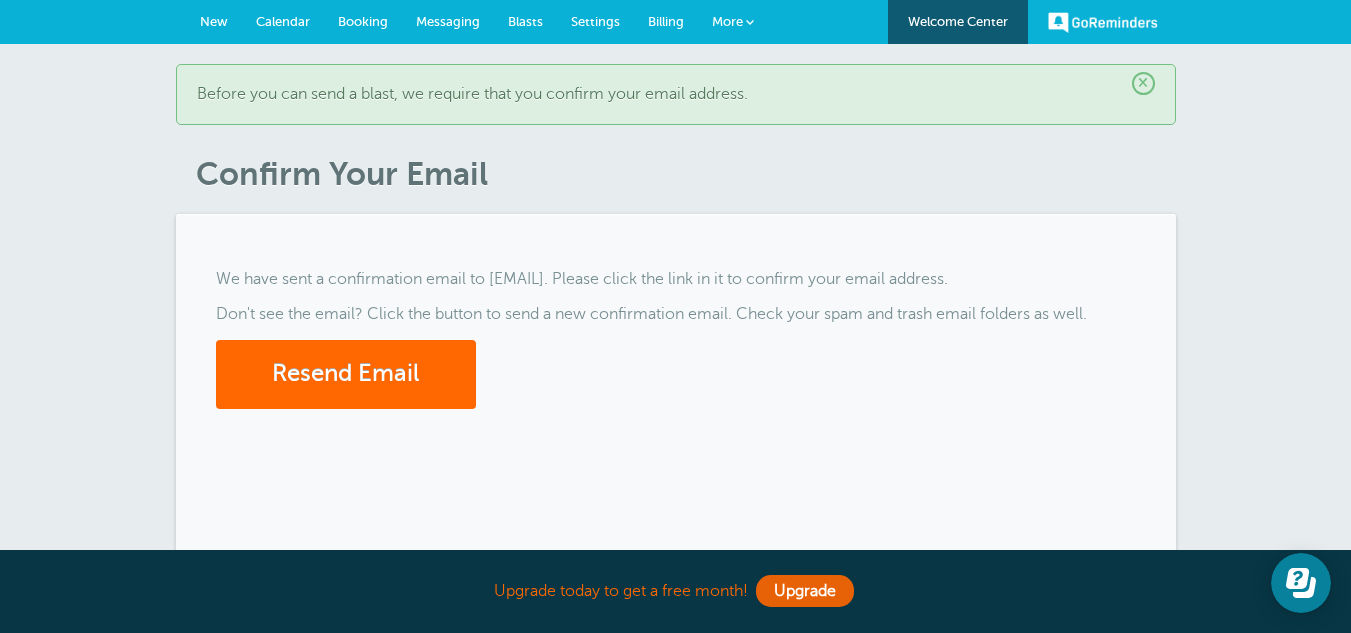 click on "Settings" at bounding box center (595, 21) 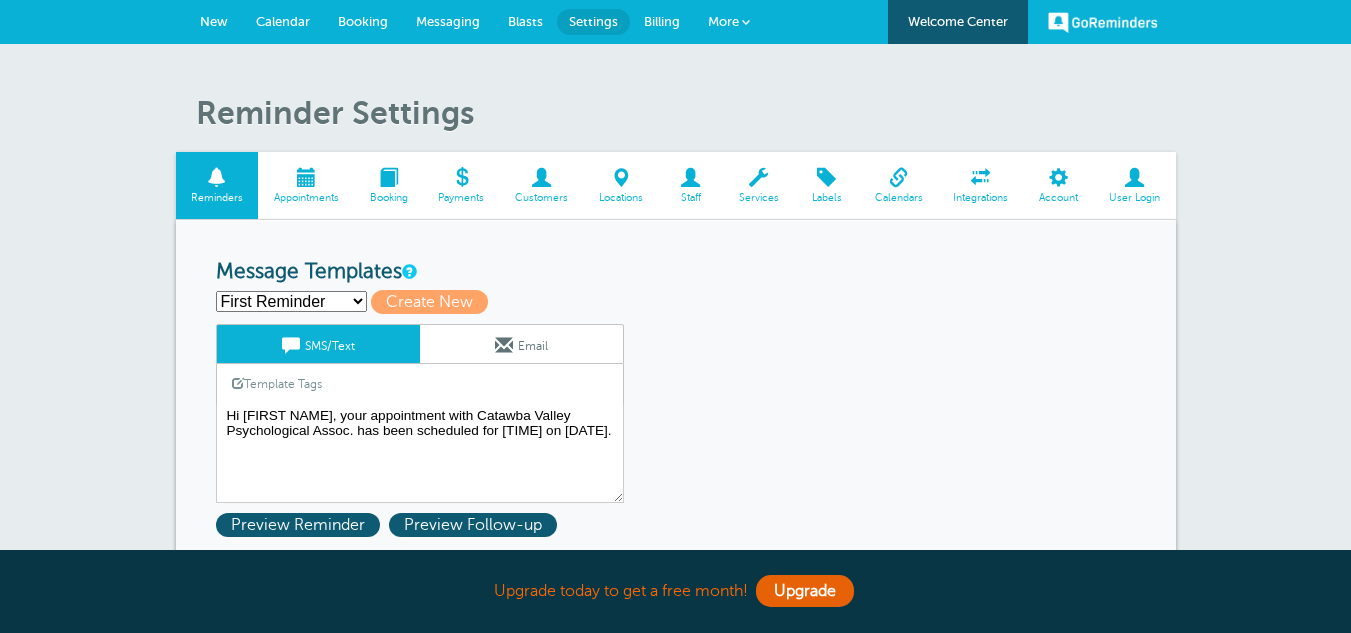 scroll, scrollTop: 0, scrollLeft: 0, axis: both 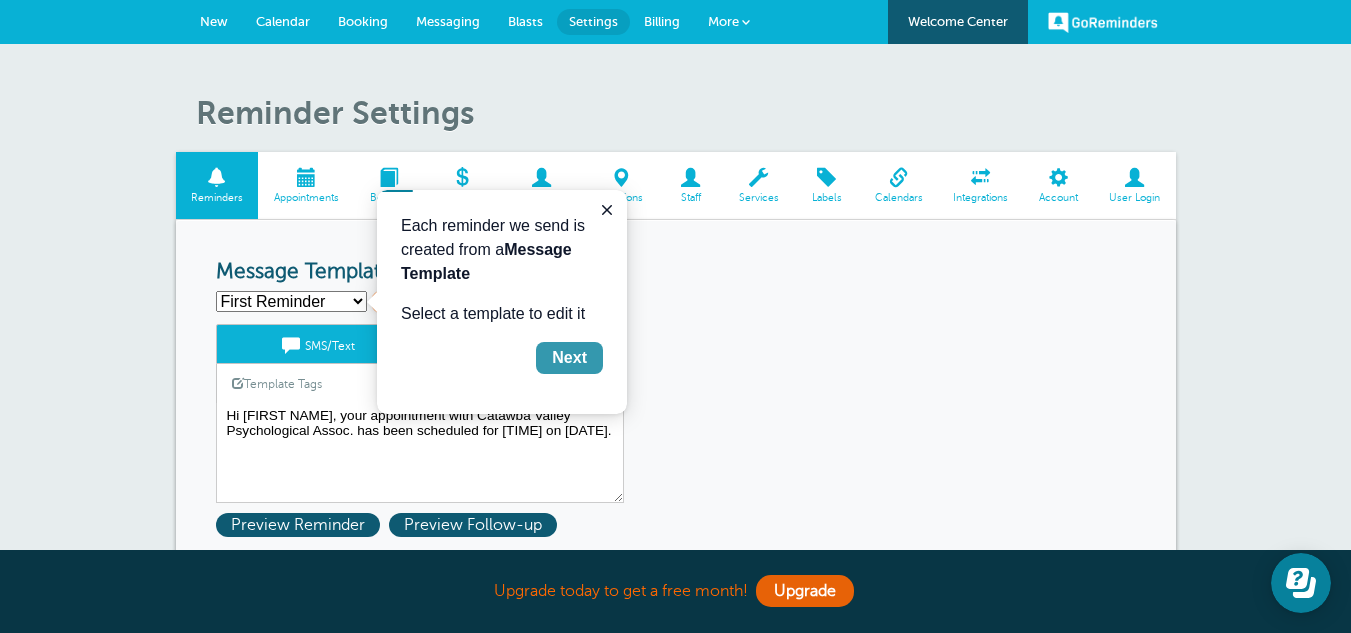 click on "Next" at bounding box center [569, 358] 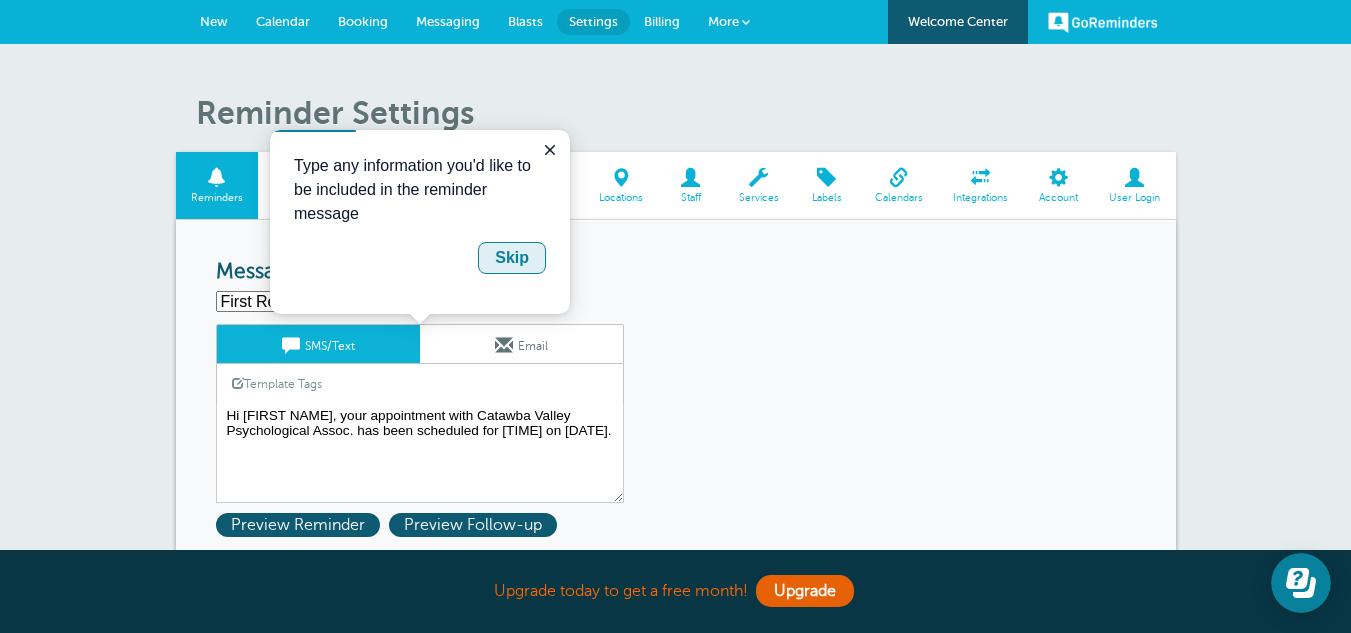 click on "Skip" at bounding box center [512, 258] 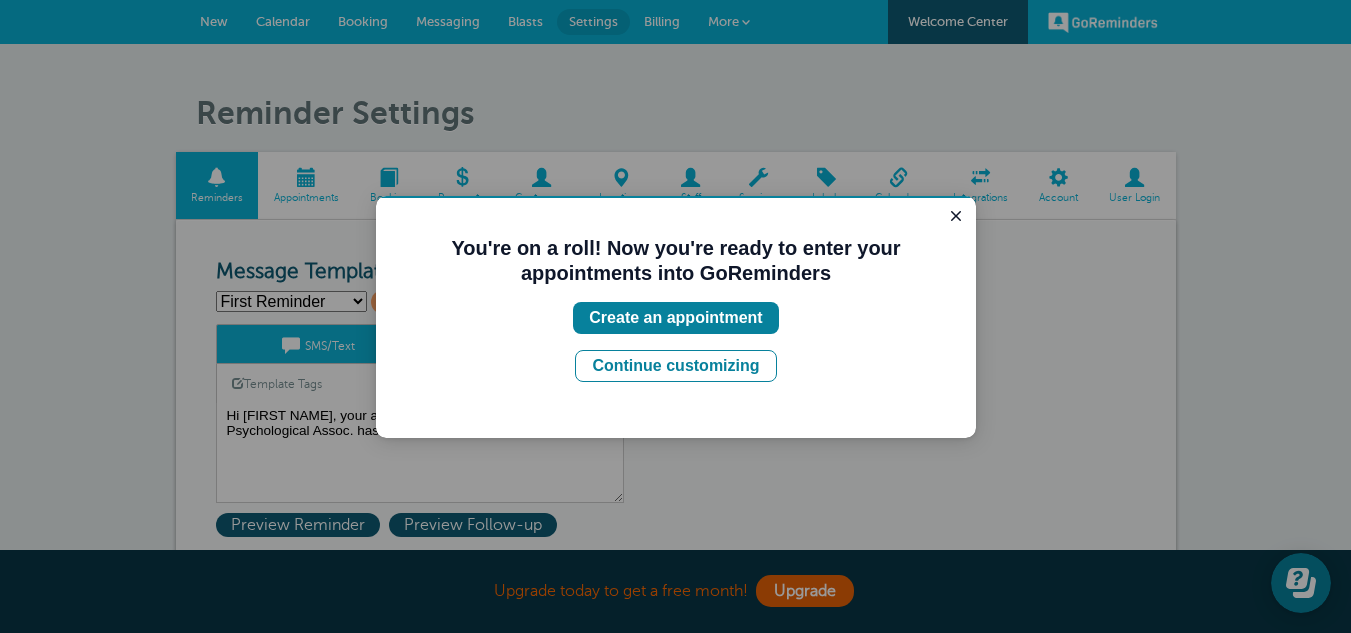click 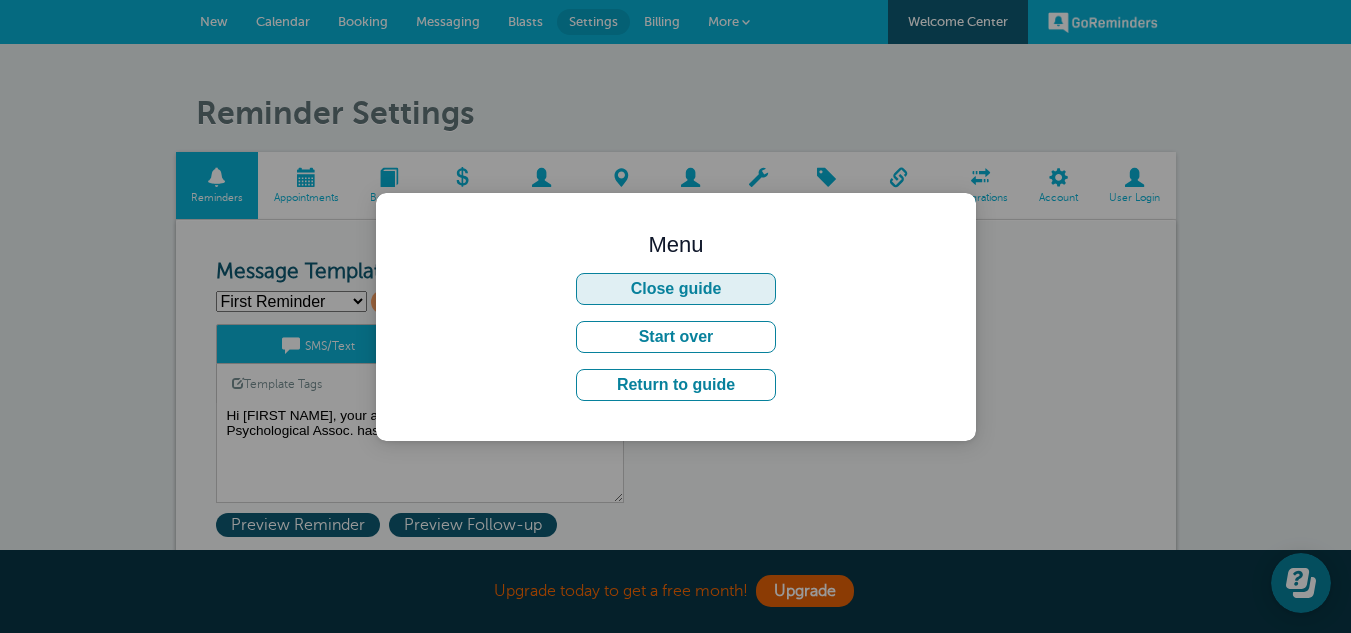 click on "Close guide" at bounding box center (676, 289) 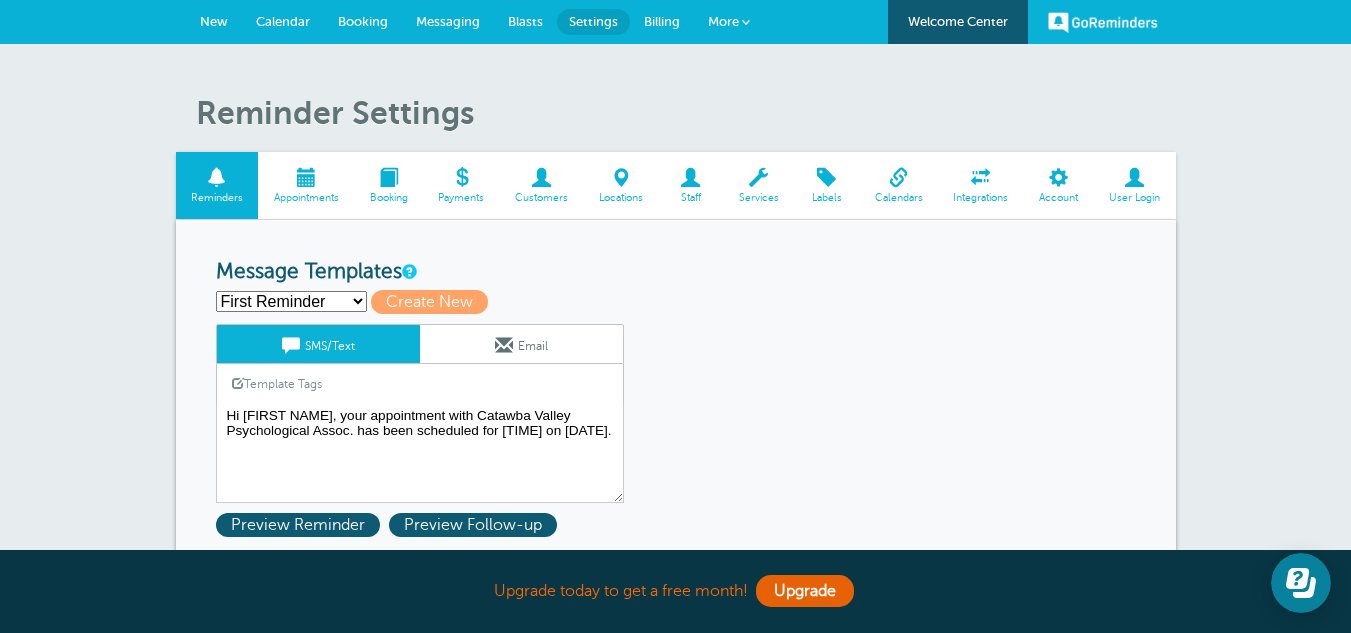 click on "Staff" at bounding box center (690, 185) 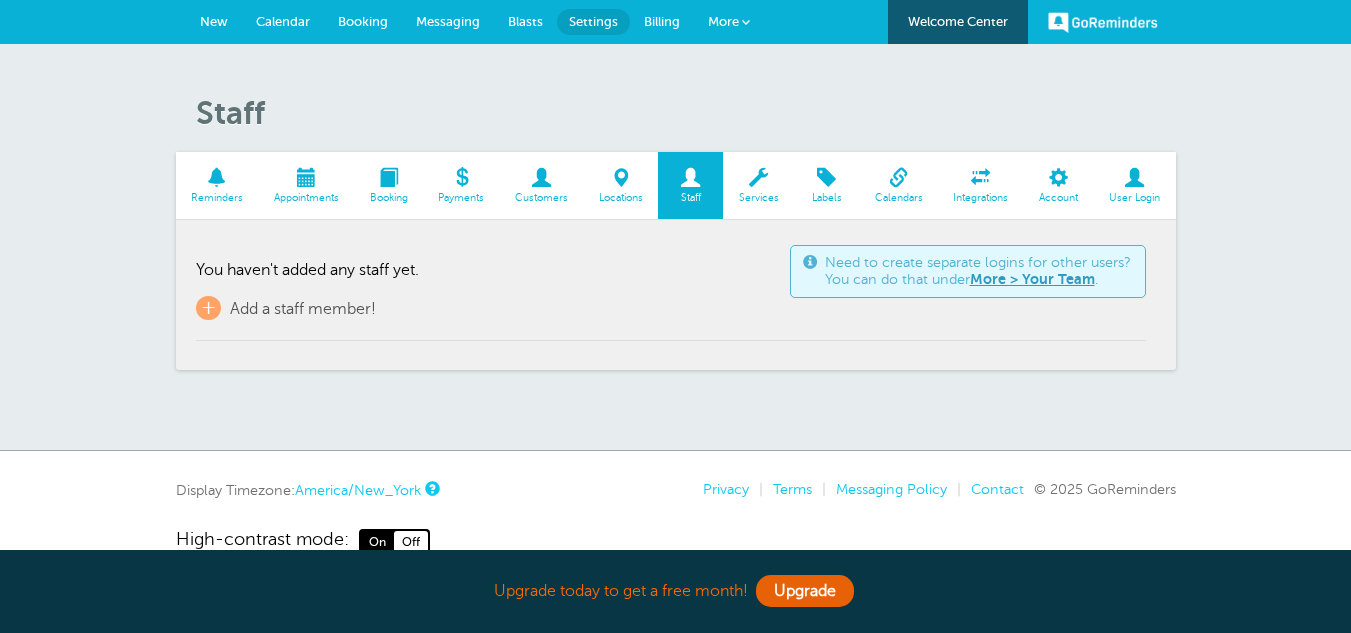 scroll, scrollTop: 0, scrollLeft: 0, axis: both 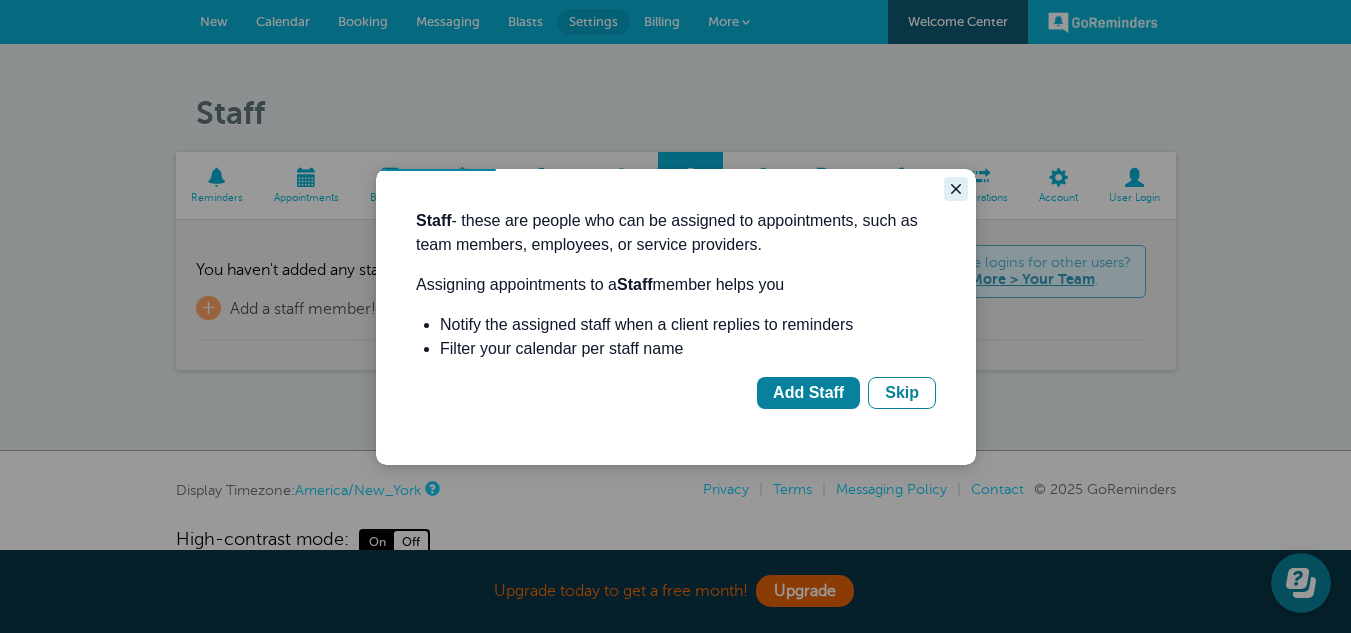 click 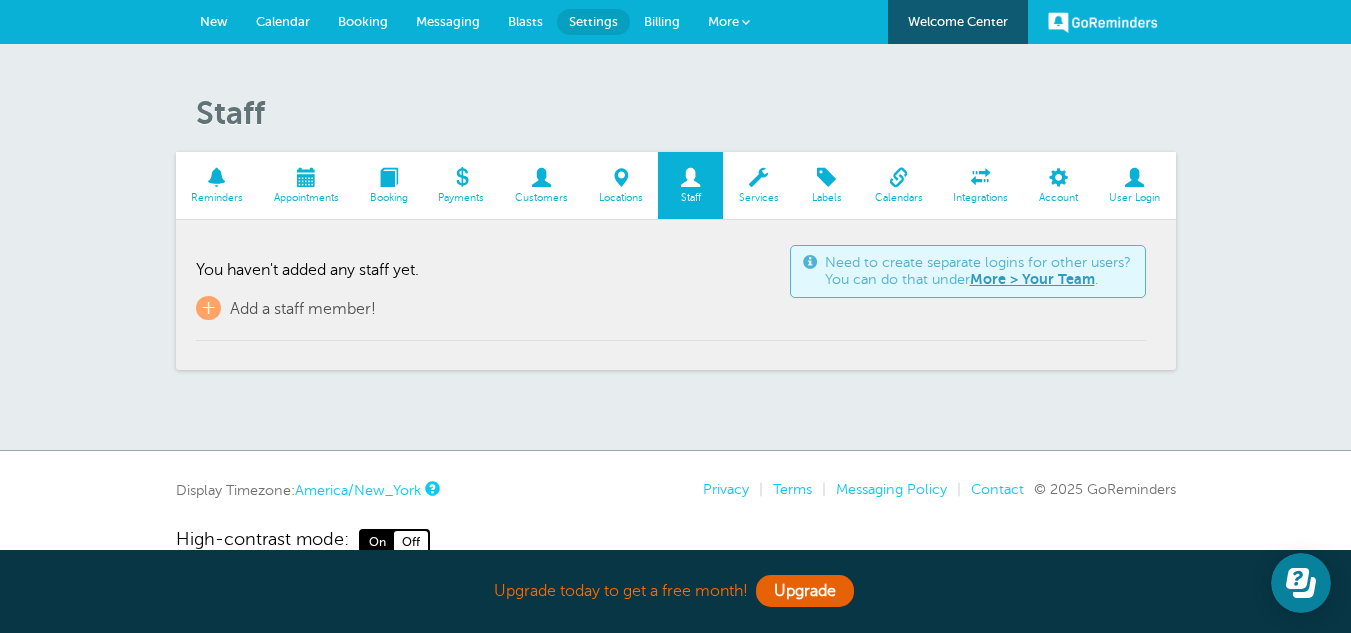 click at bounding box center (542, 177) 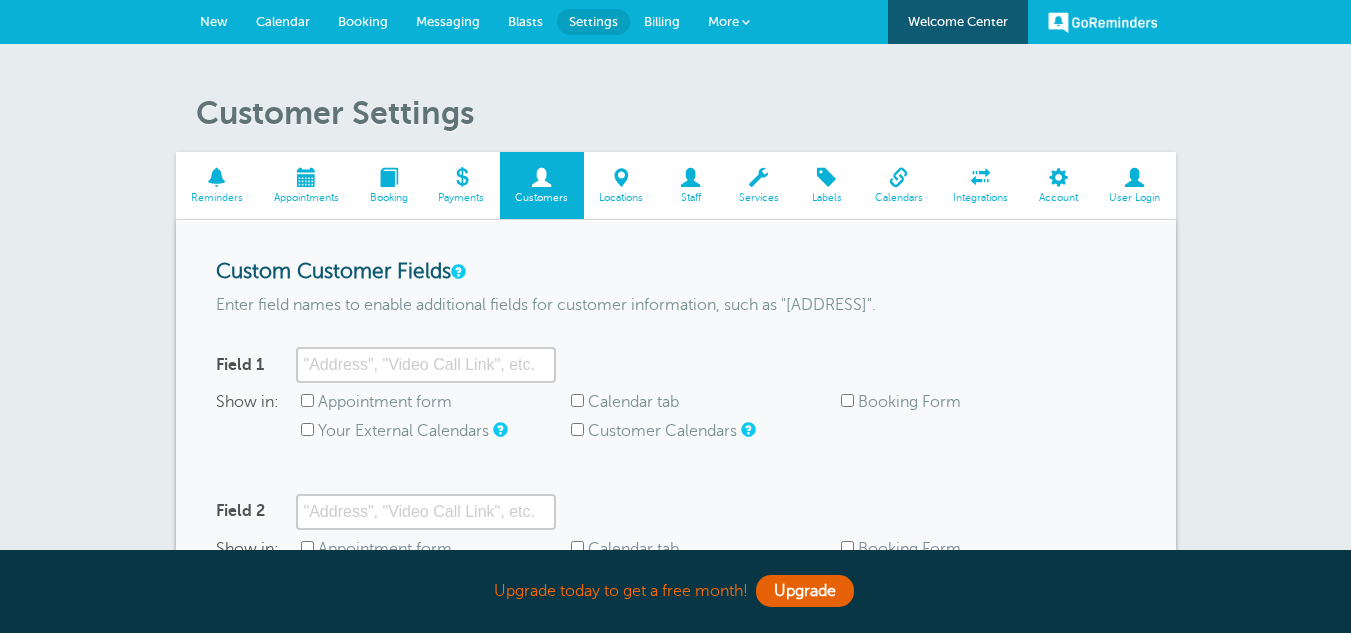 scroll, scrollTop: 0, scrollLeft: 0, axis: both 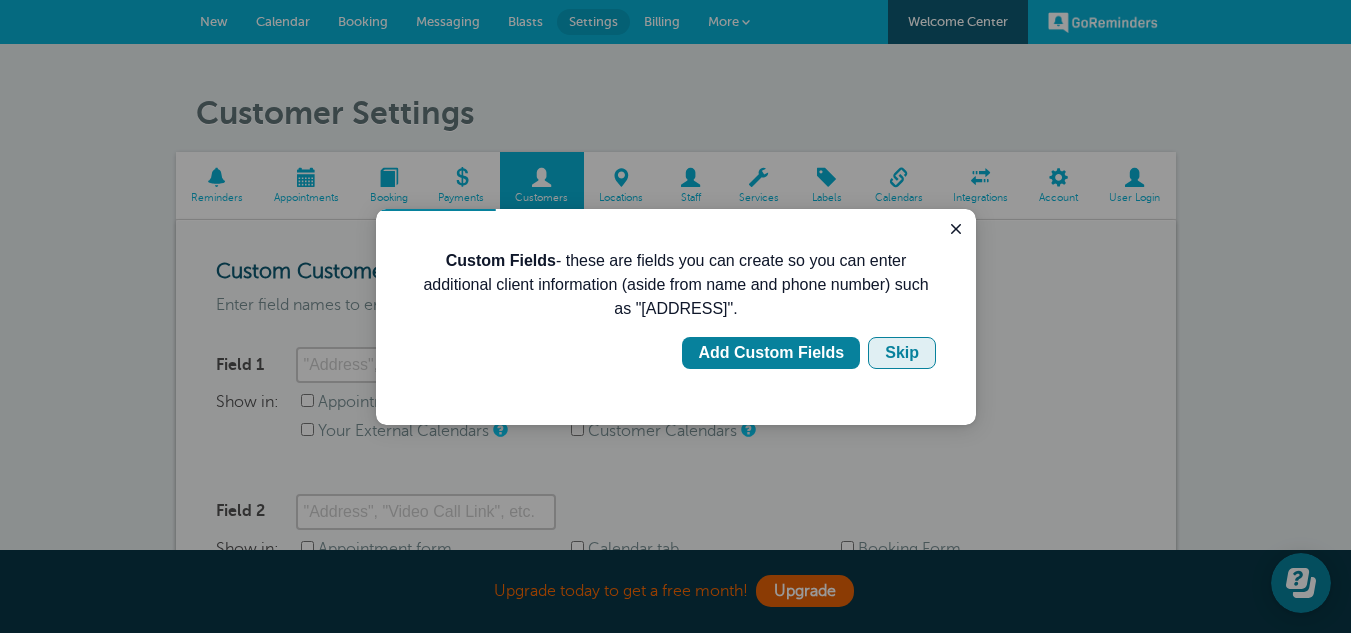 click on "Skip" at bounding box center (902, 353) 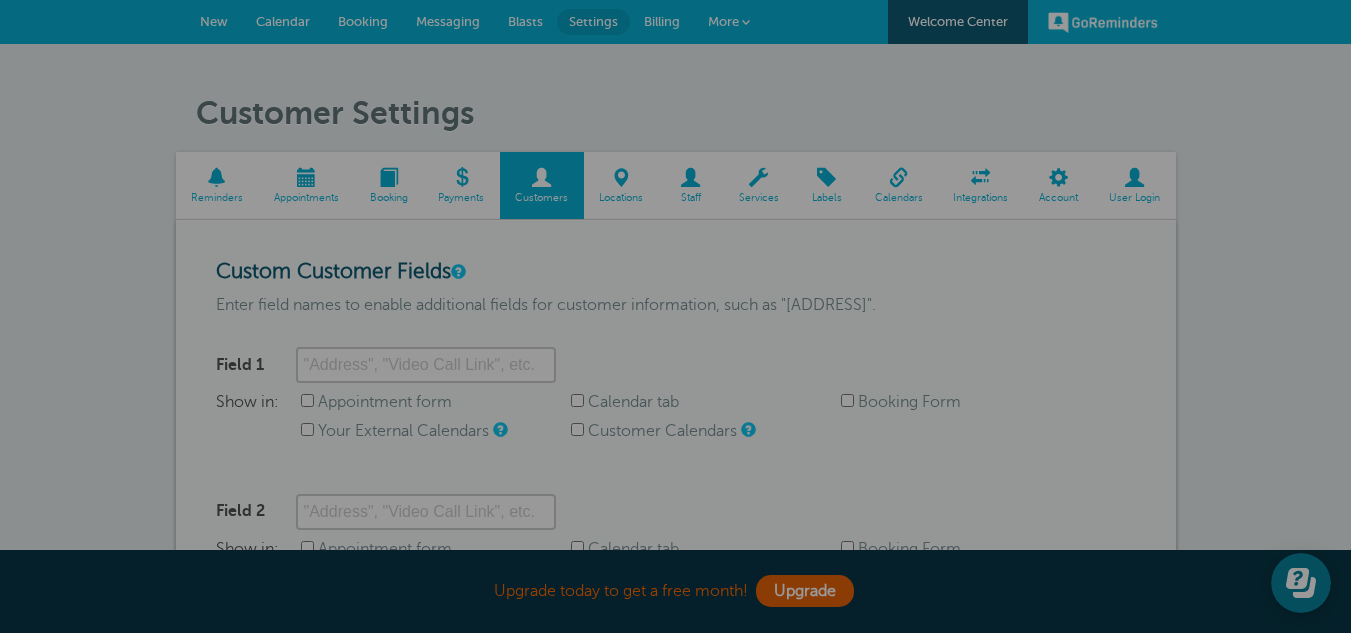 scroll, scrollTop: 300, scrollLeft: 0, axis: vertical 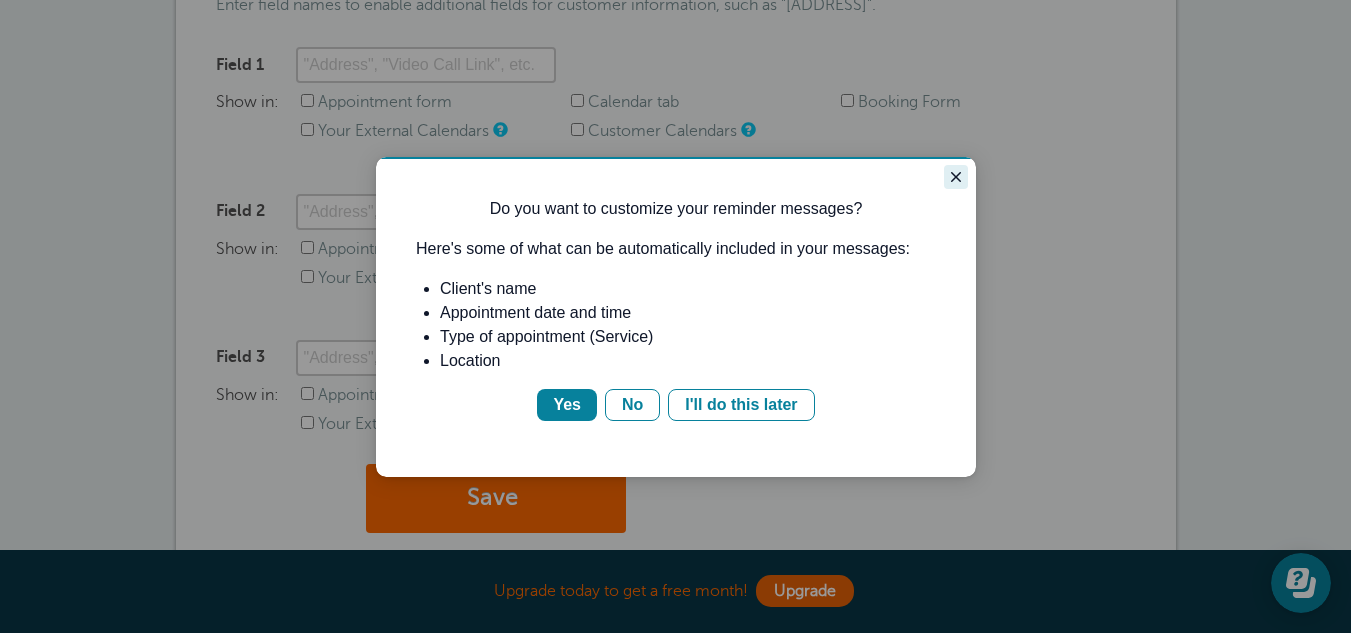 click 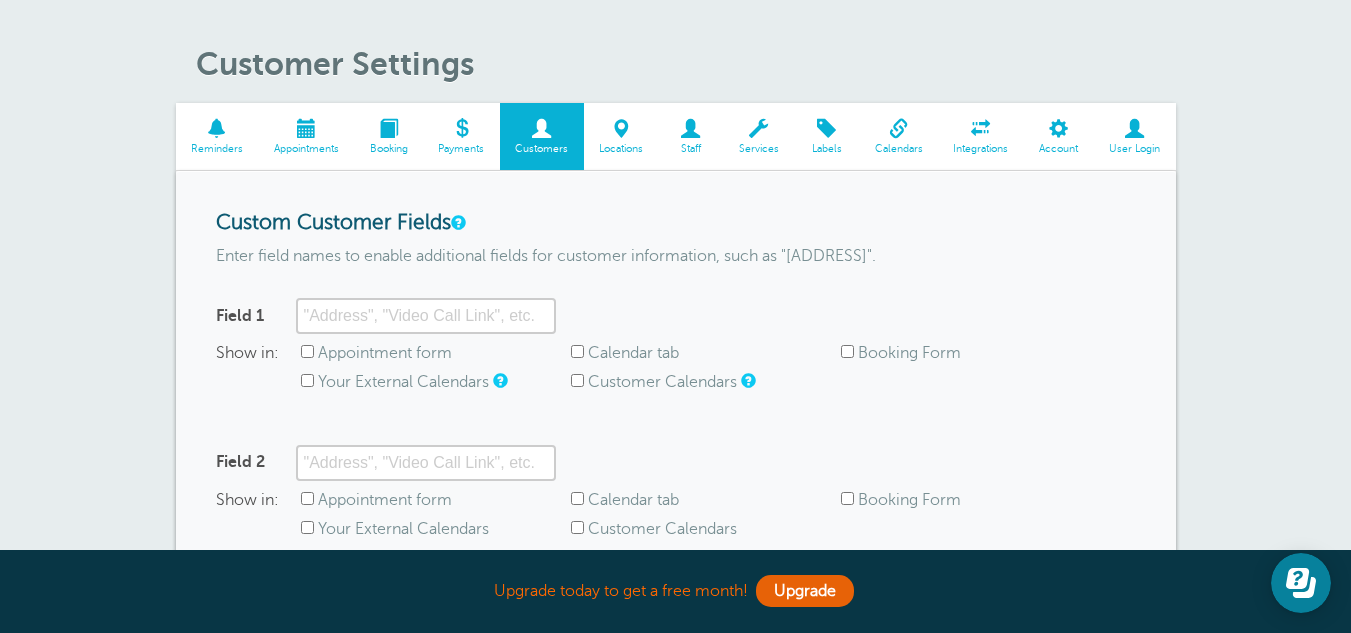 scroll, scrollTop: 0, scrollLeft: 0, axis: both 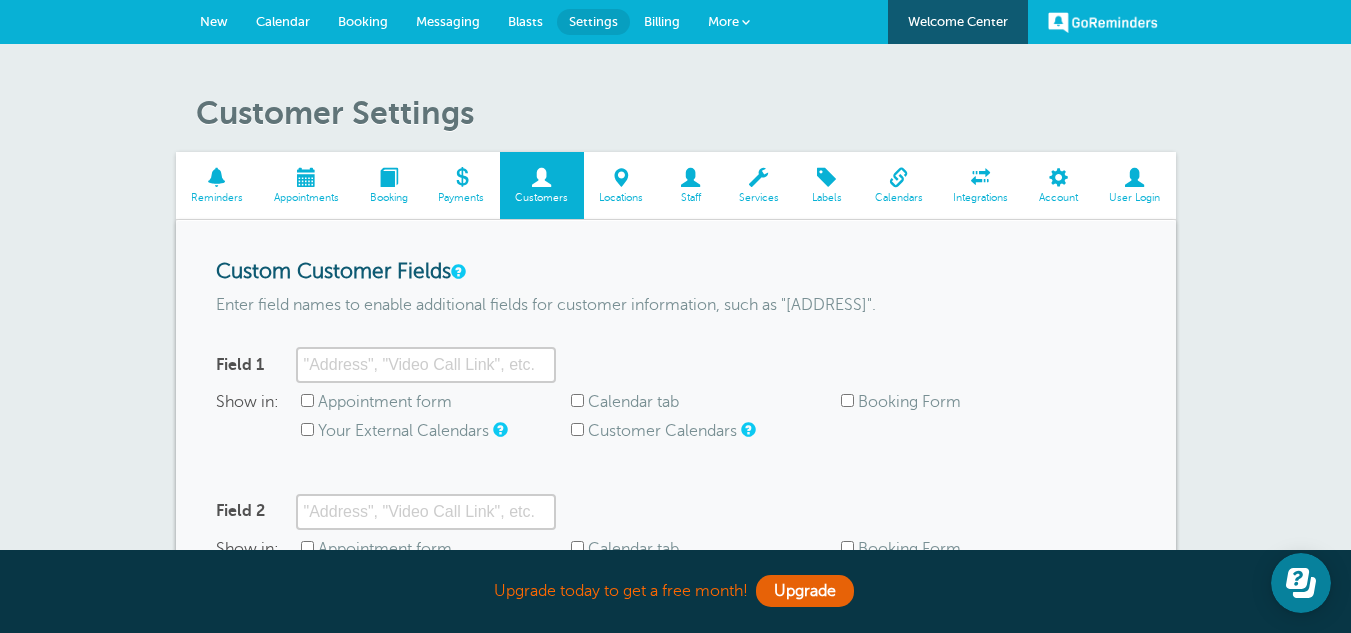click at bounding box center (461, 177) 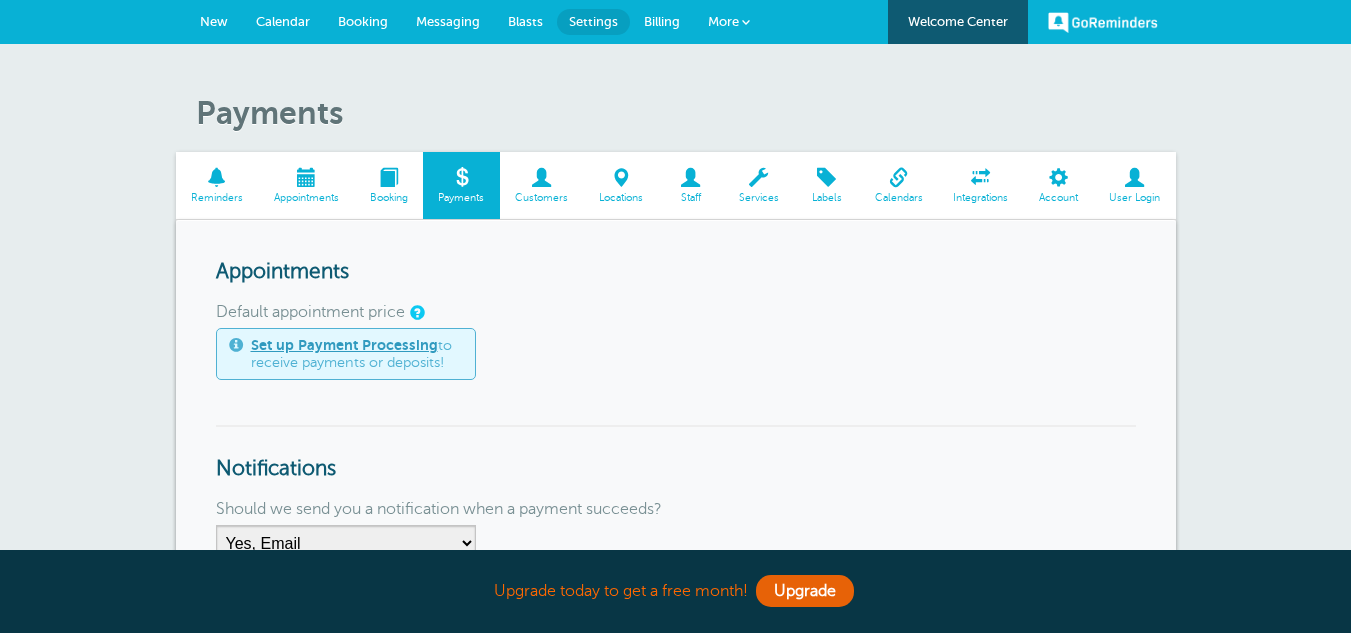 scroll, scrollTop: 0, scrollLeft: 0, axis: both 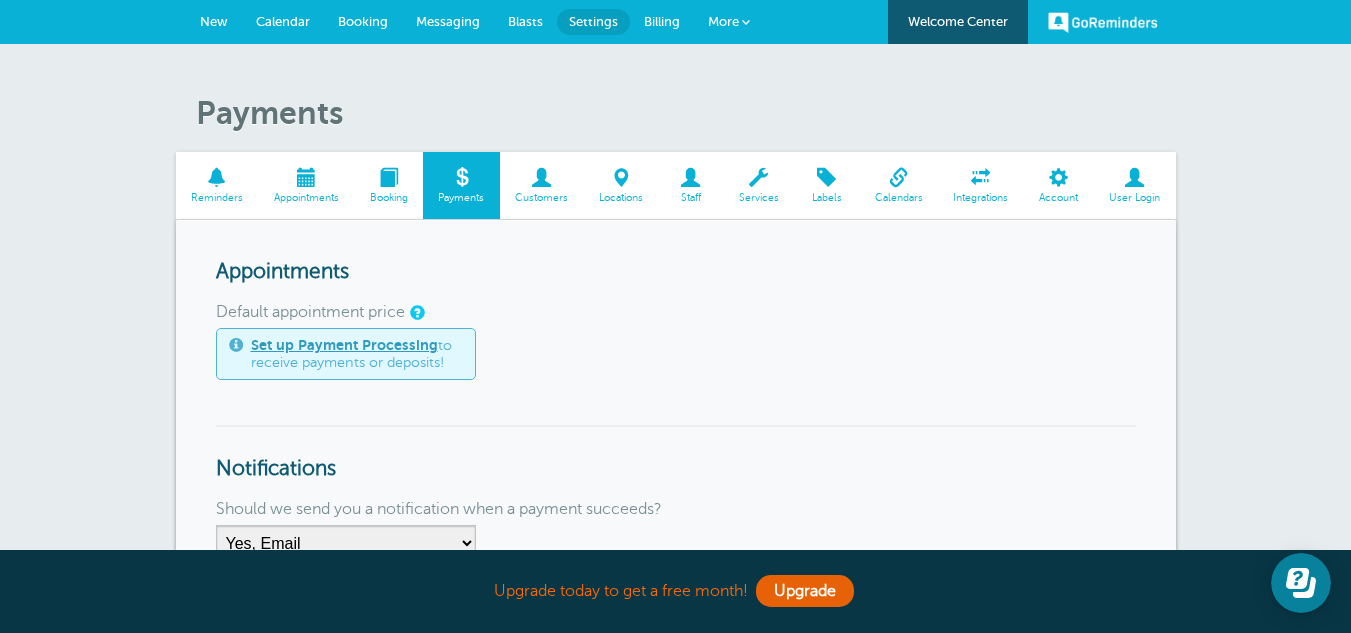 click at bounding box center [388, 177] 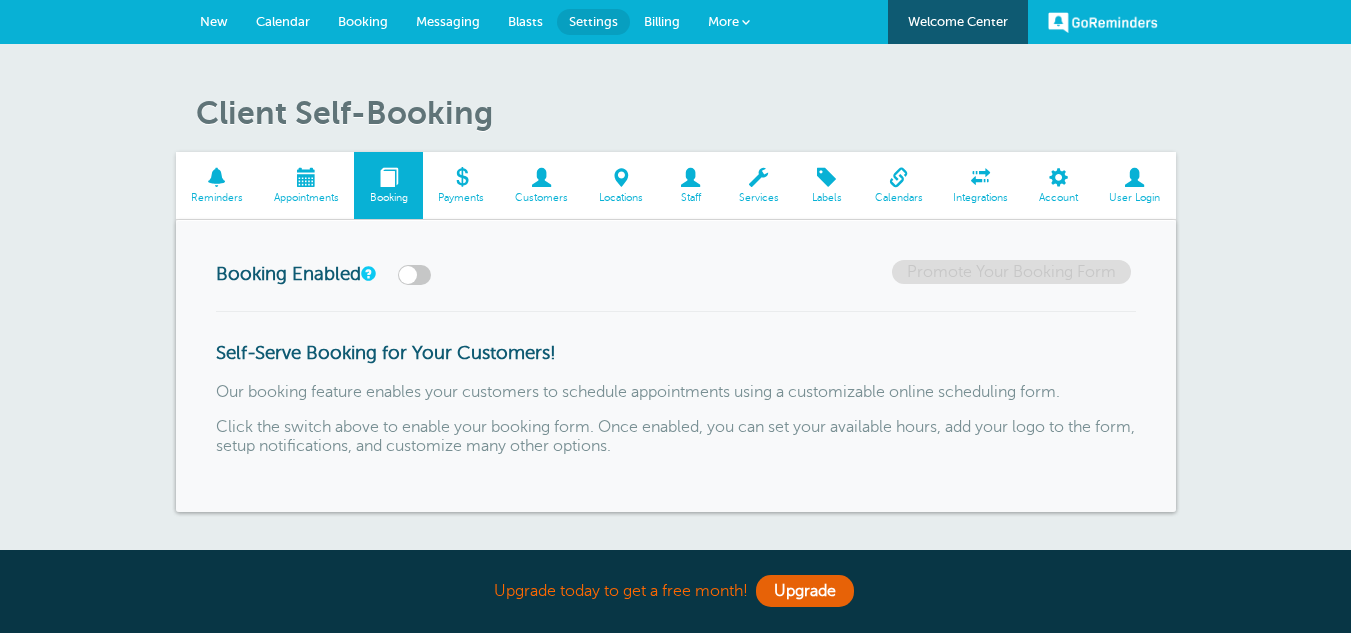 scroll, scrollTop: 0, scrollLeft: 0, axis: both 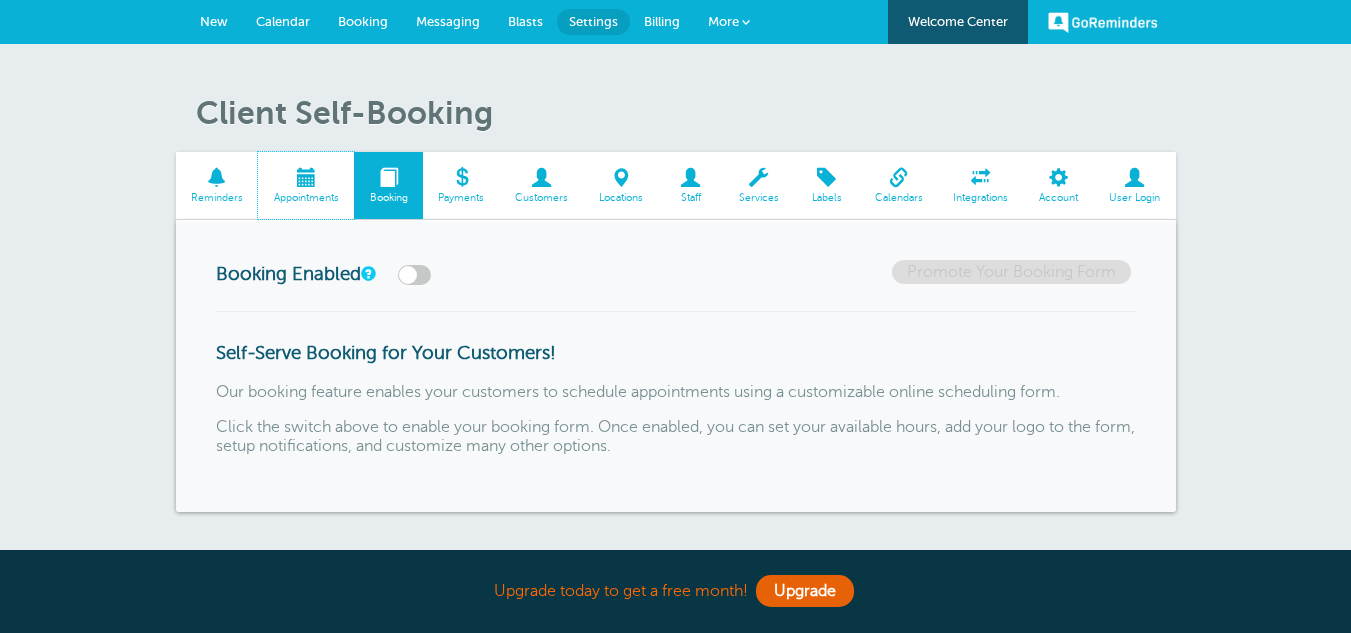 click at bounding box center (306, 177) 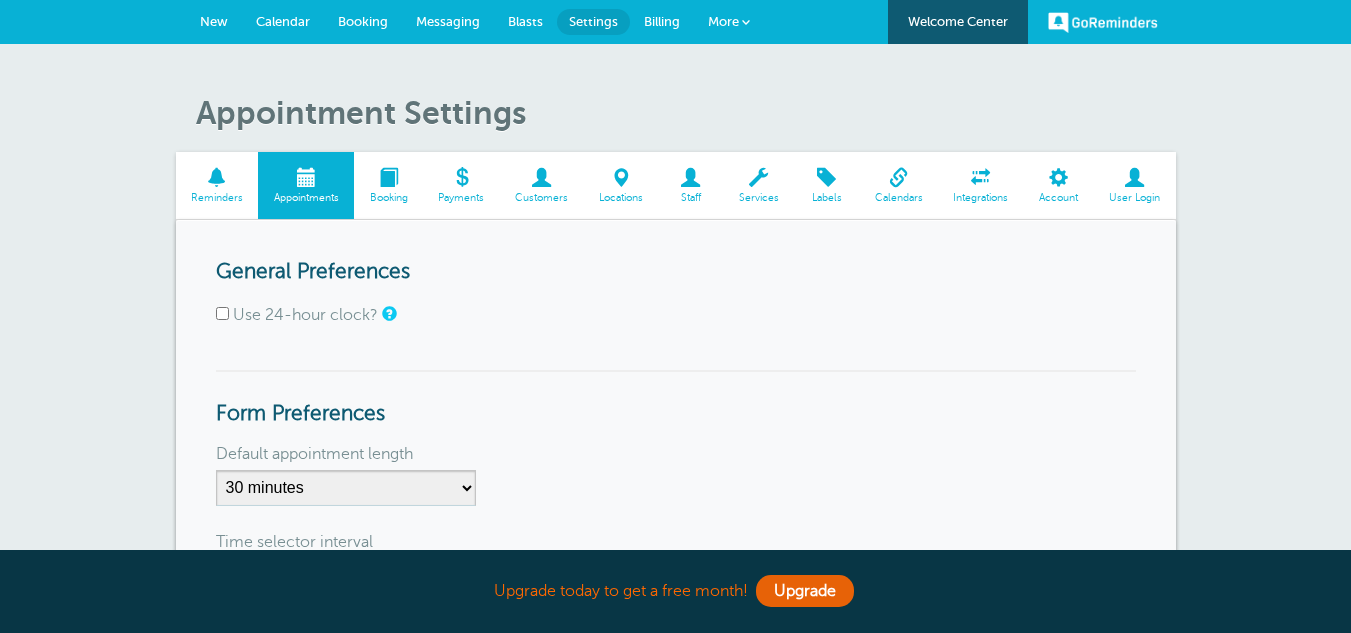 scroll, scrollTop: 0, scrollLeft: 0, axis: both 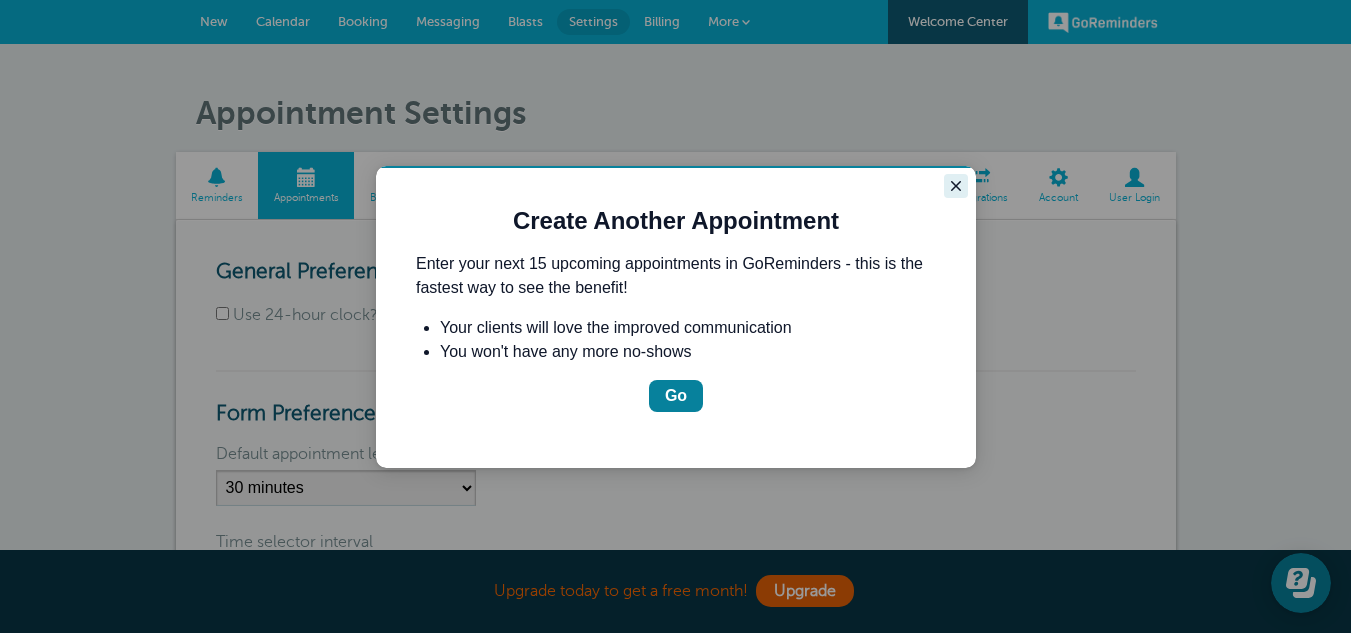 drag, startPoint x: 952, startPoint y: 182, endPoint x: 964, endPoint y: 194, distance: 16.970562 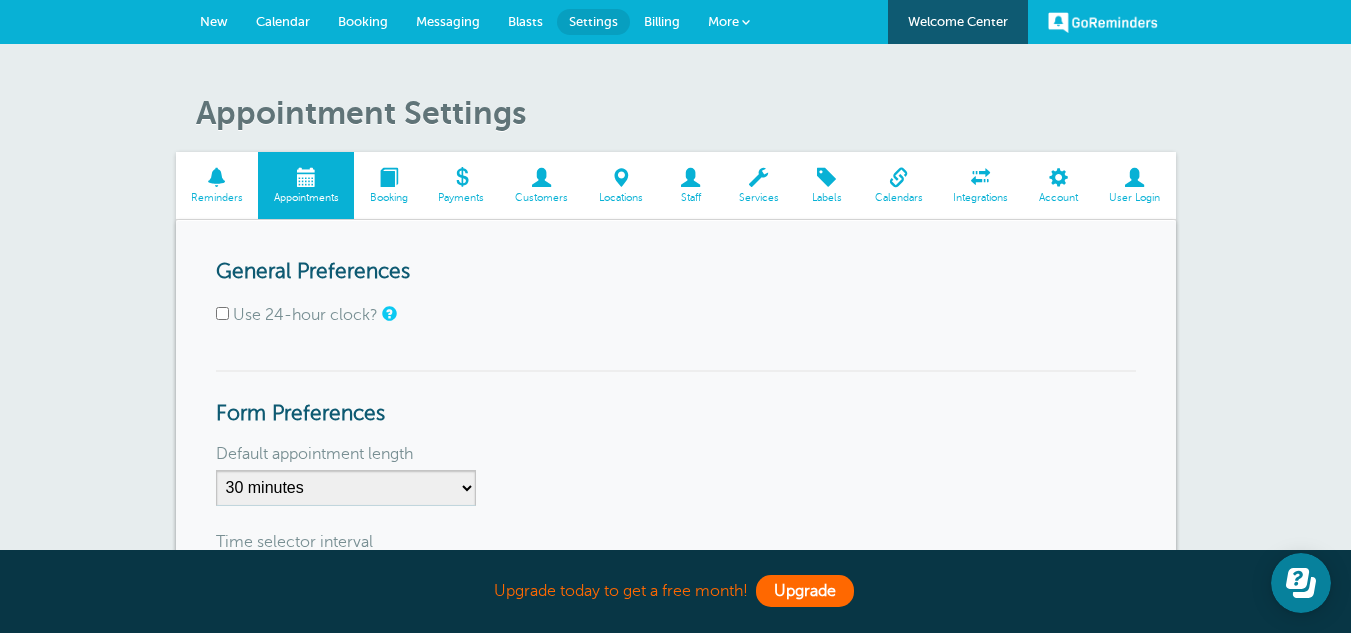click on "Upgrade" at bounding box center (805, 591) 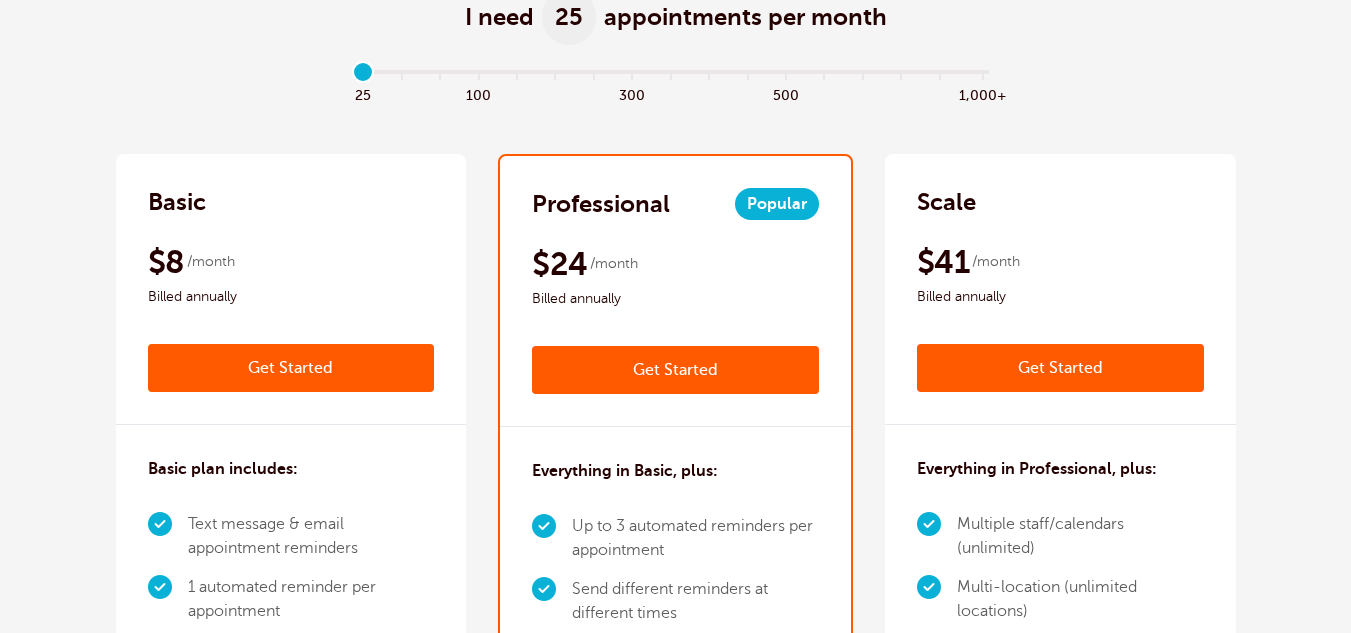 scroll, scrollTop: 300, scrollLeft: 0, axis: vertical 